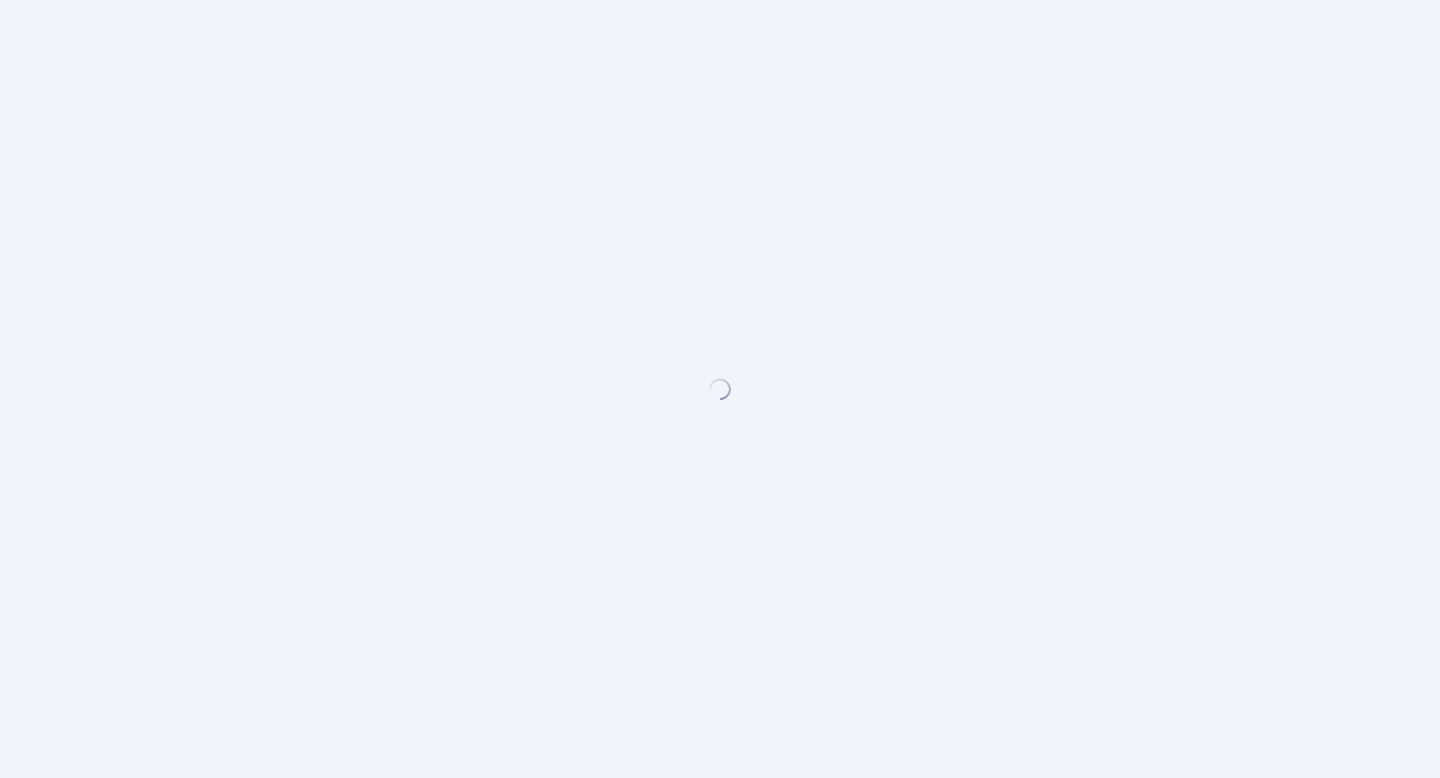 scroll, scrollTop: 0, scrollLeft: 0, axis: both 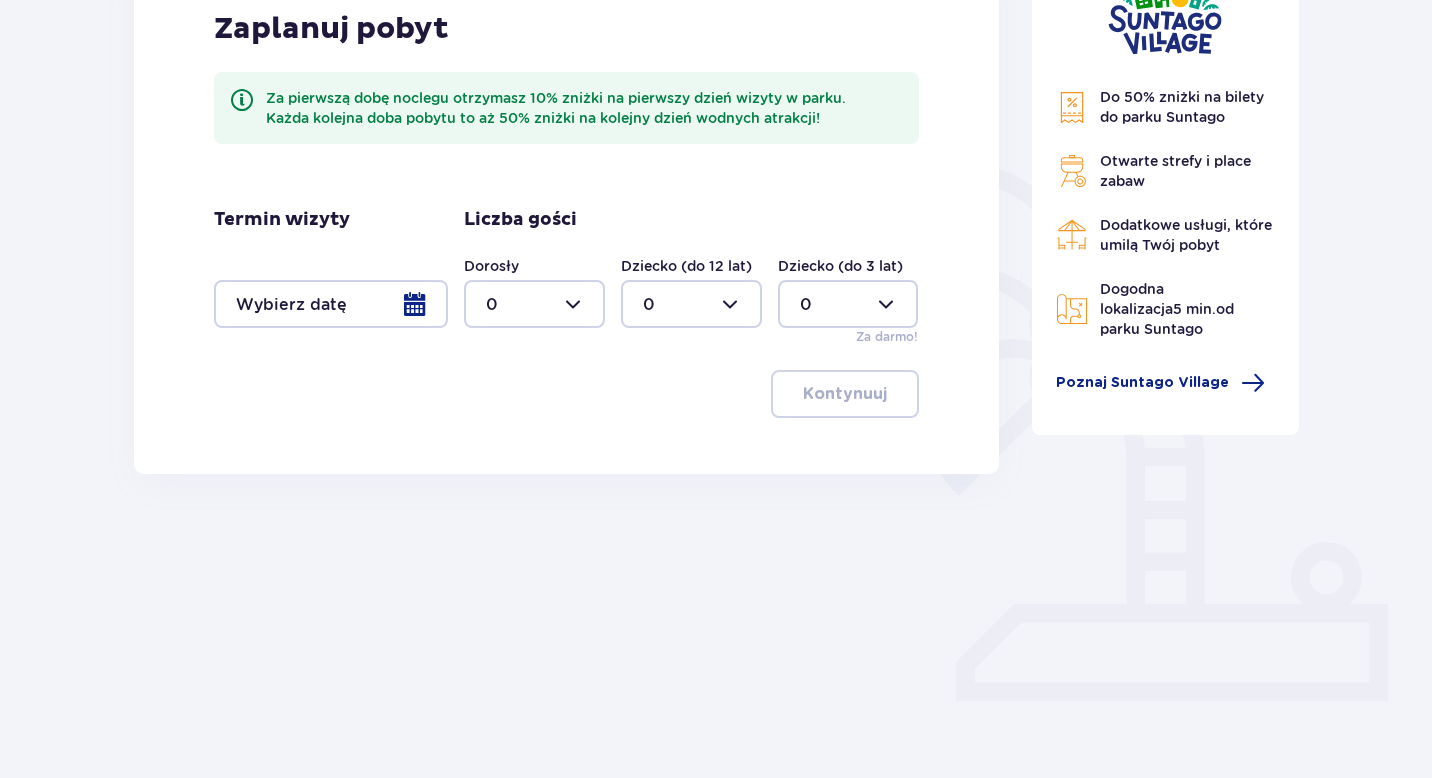 click at bounding box center [331, 304] 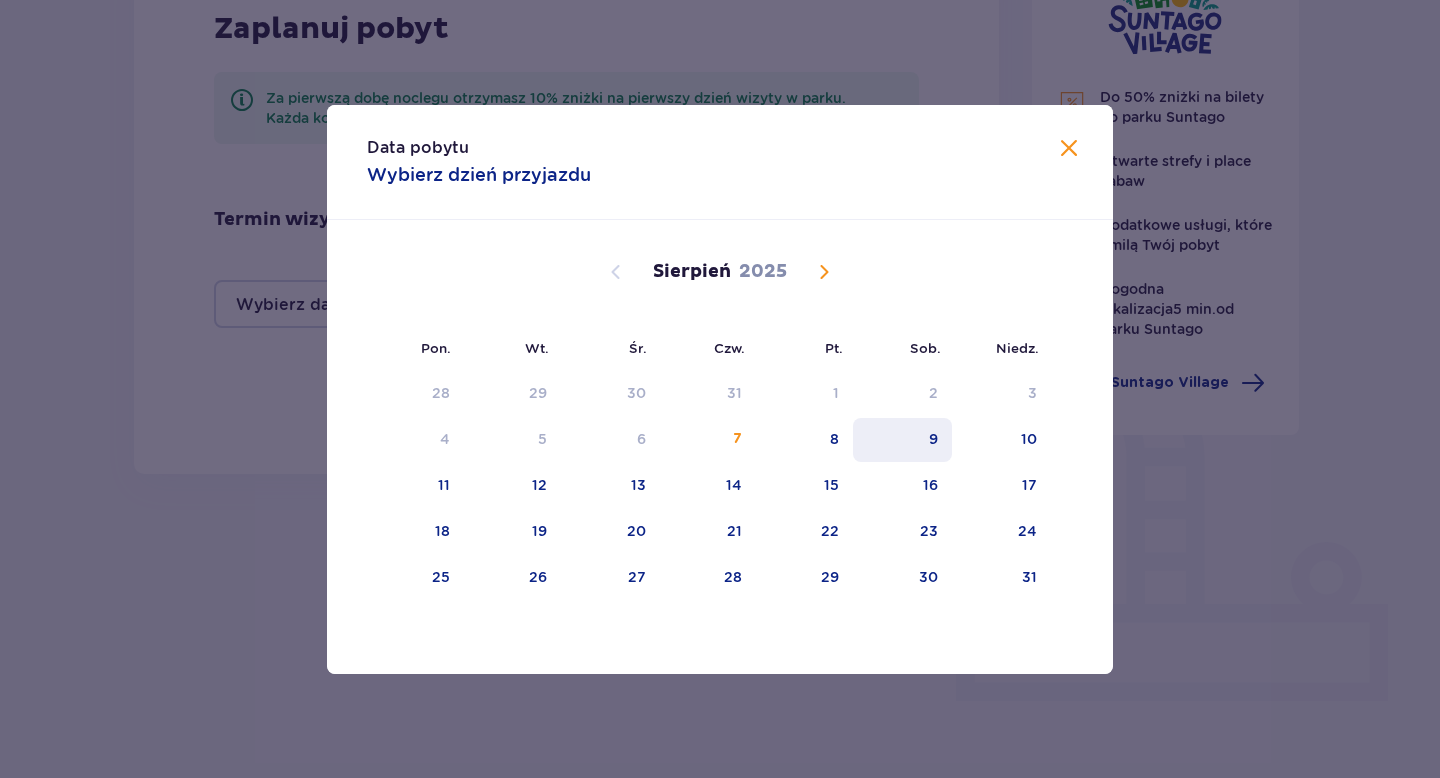 click on "9" at bounding box center [933, 439] 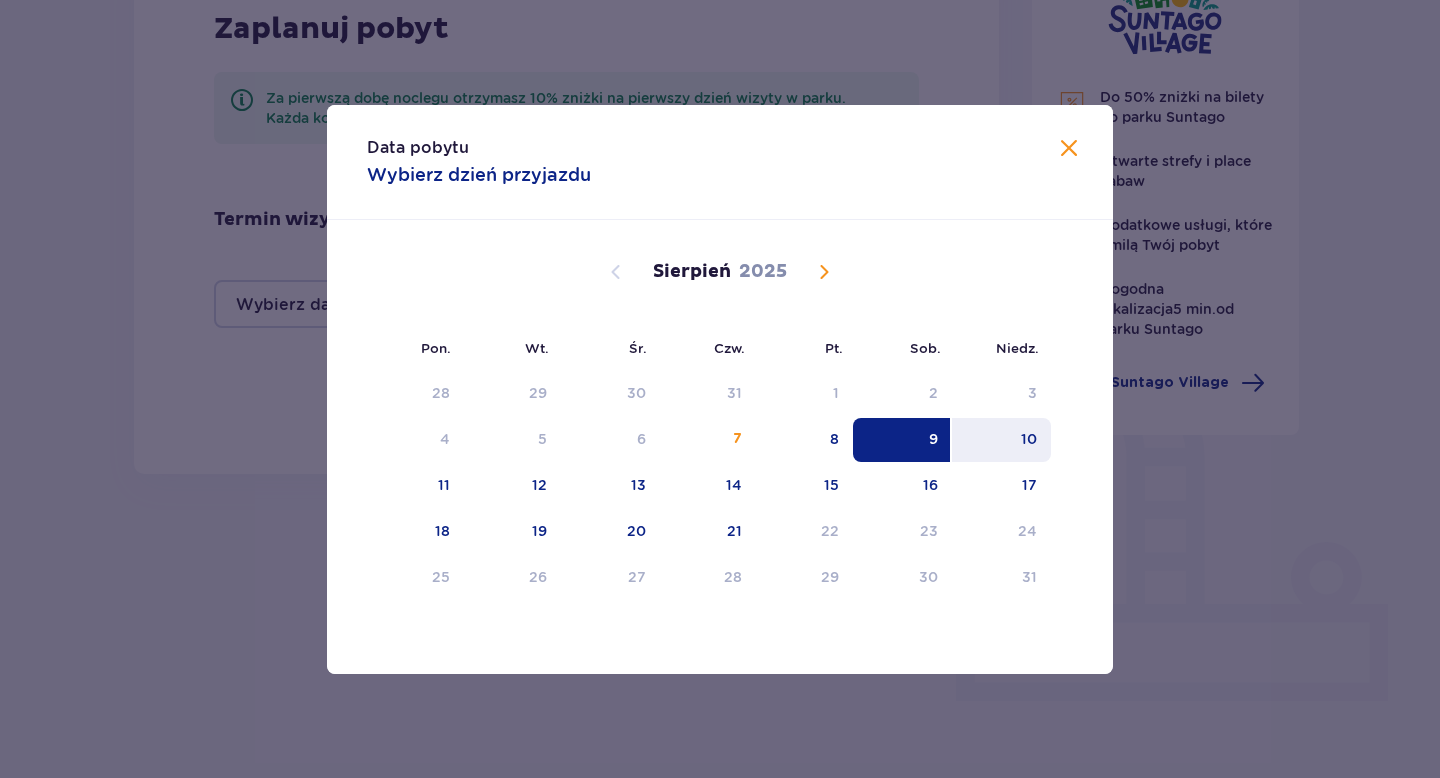click on "10" at bounding box center [1001, 440] 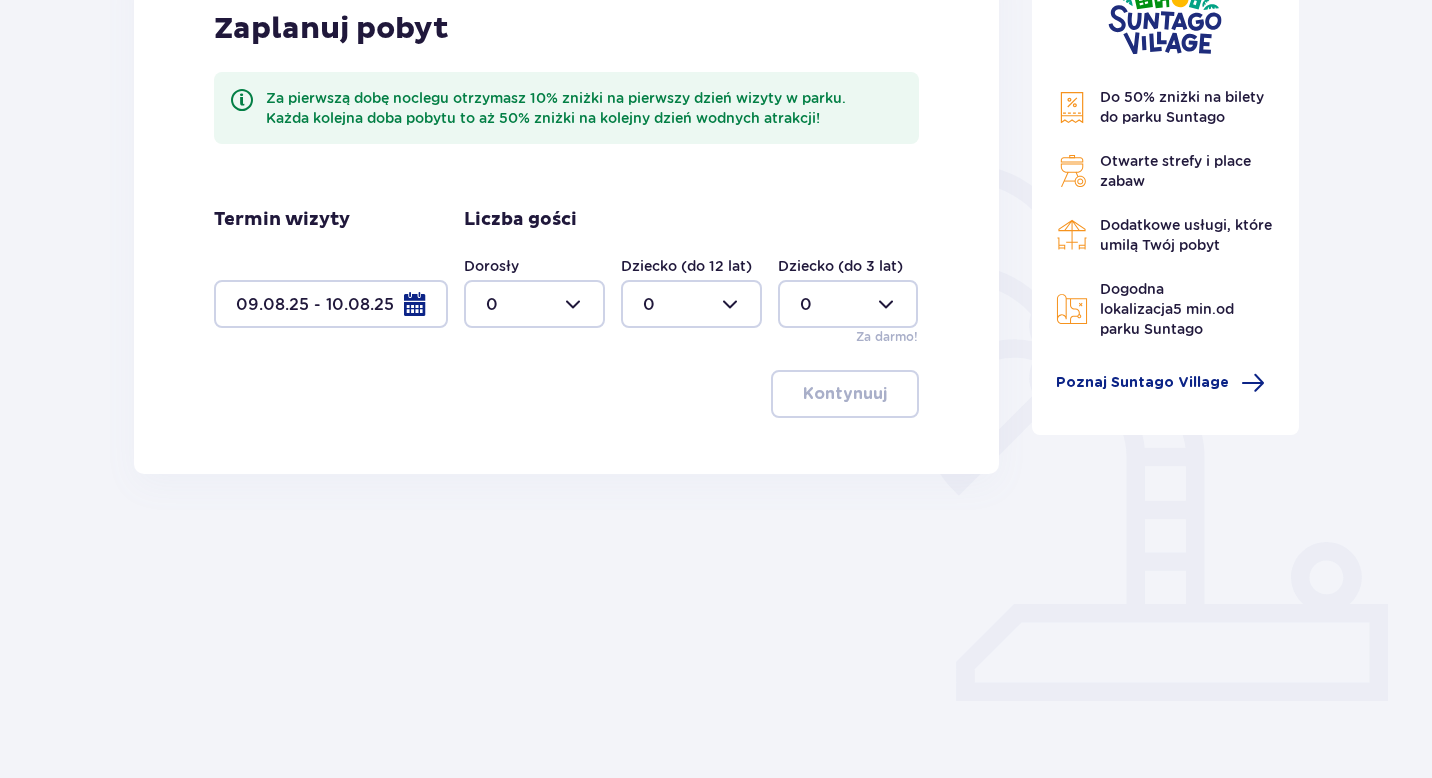 click at bounding box center [534, 304] 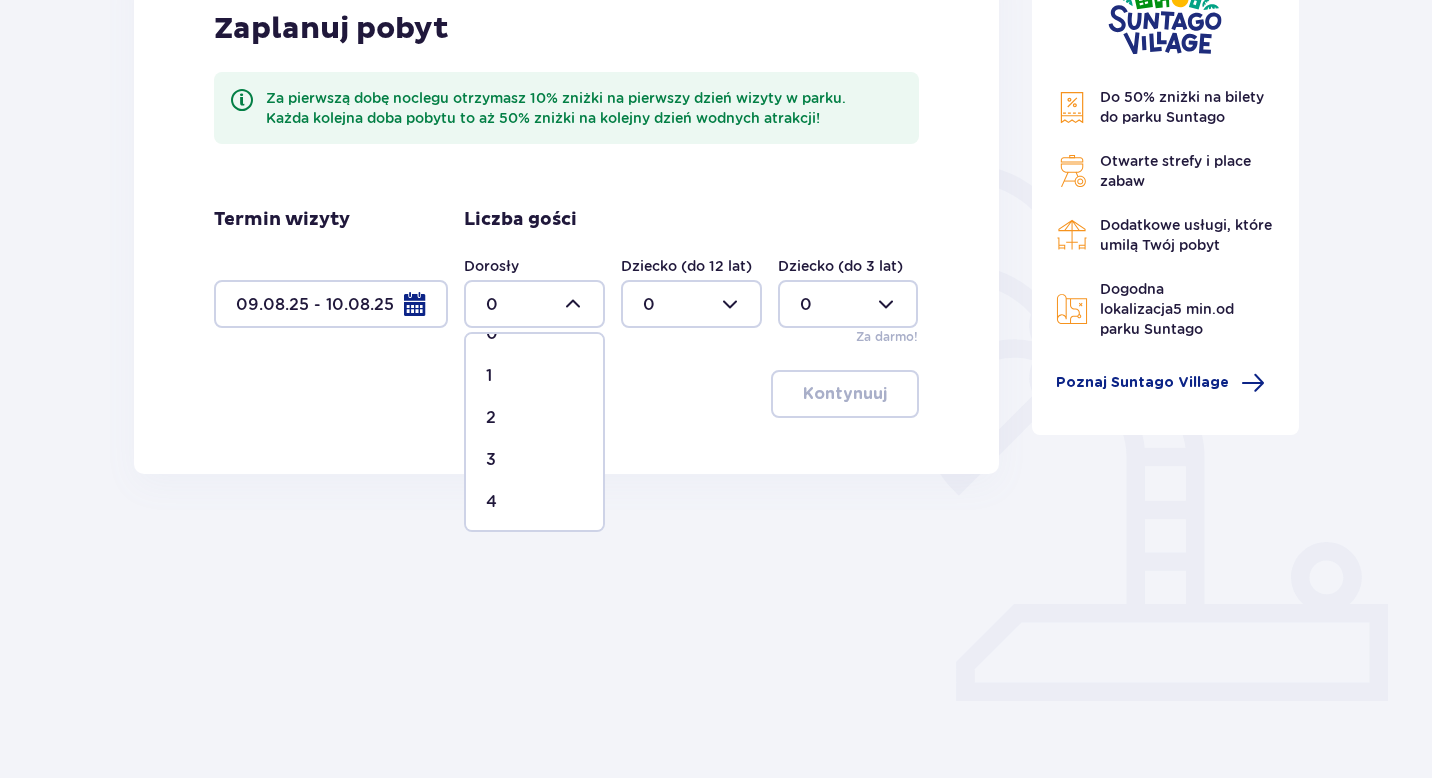 scroll, scrollTop: 43, scrollLeft: 0, axis: vertical 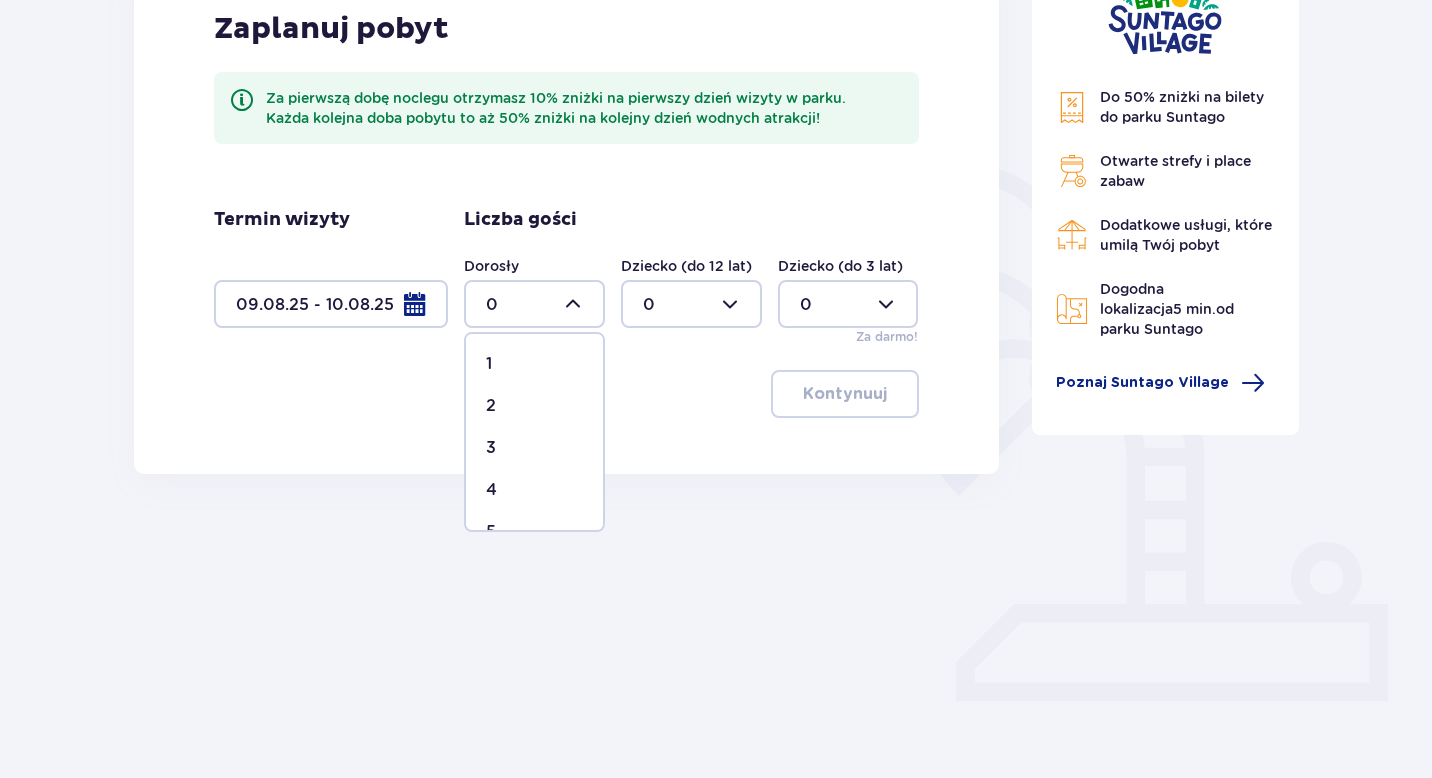 click on "3" at bounding box center [534, 448] 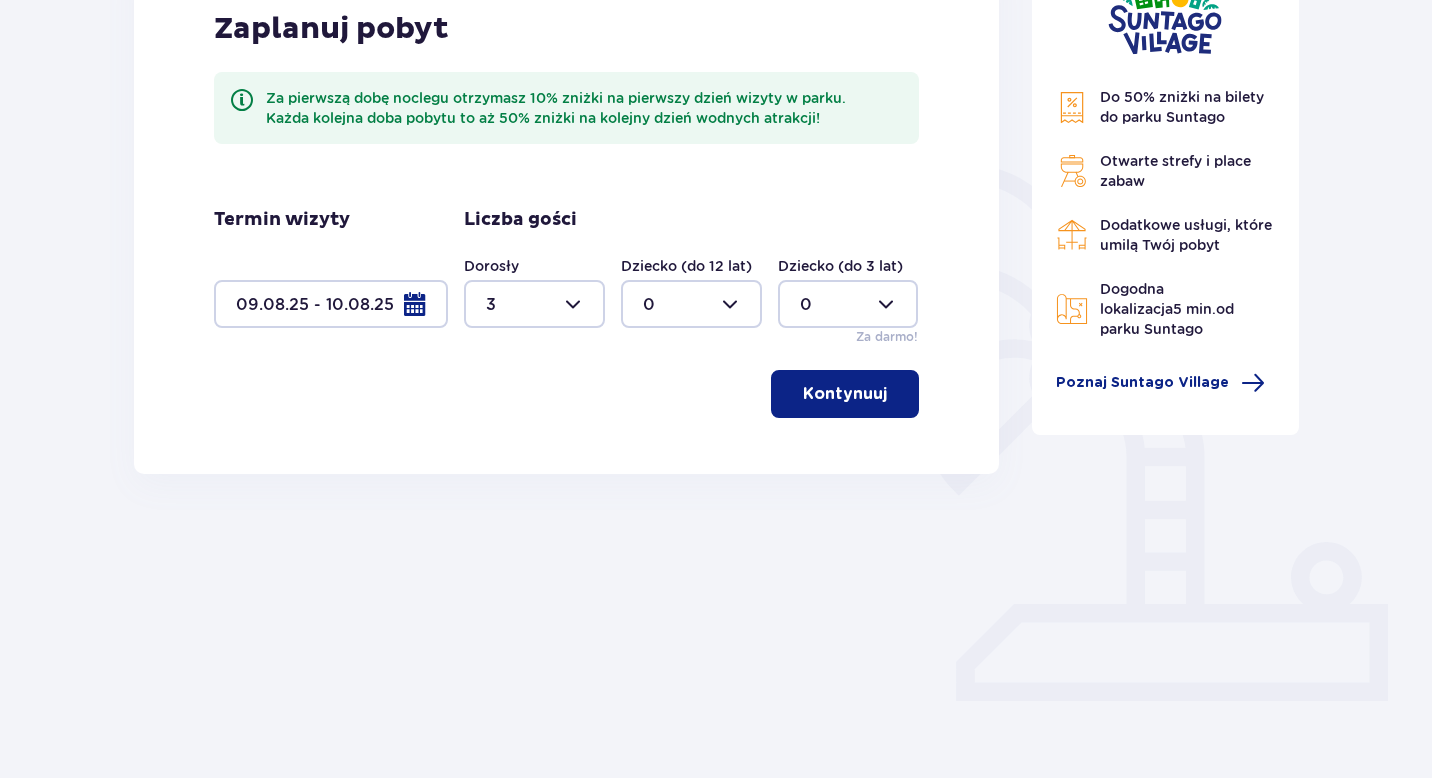 click at bounding box center [534, 304] 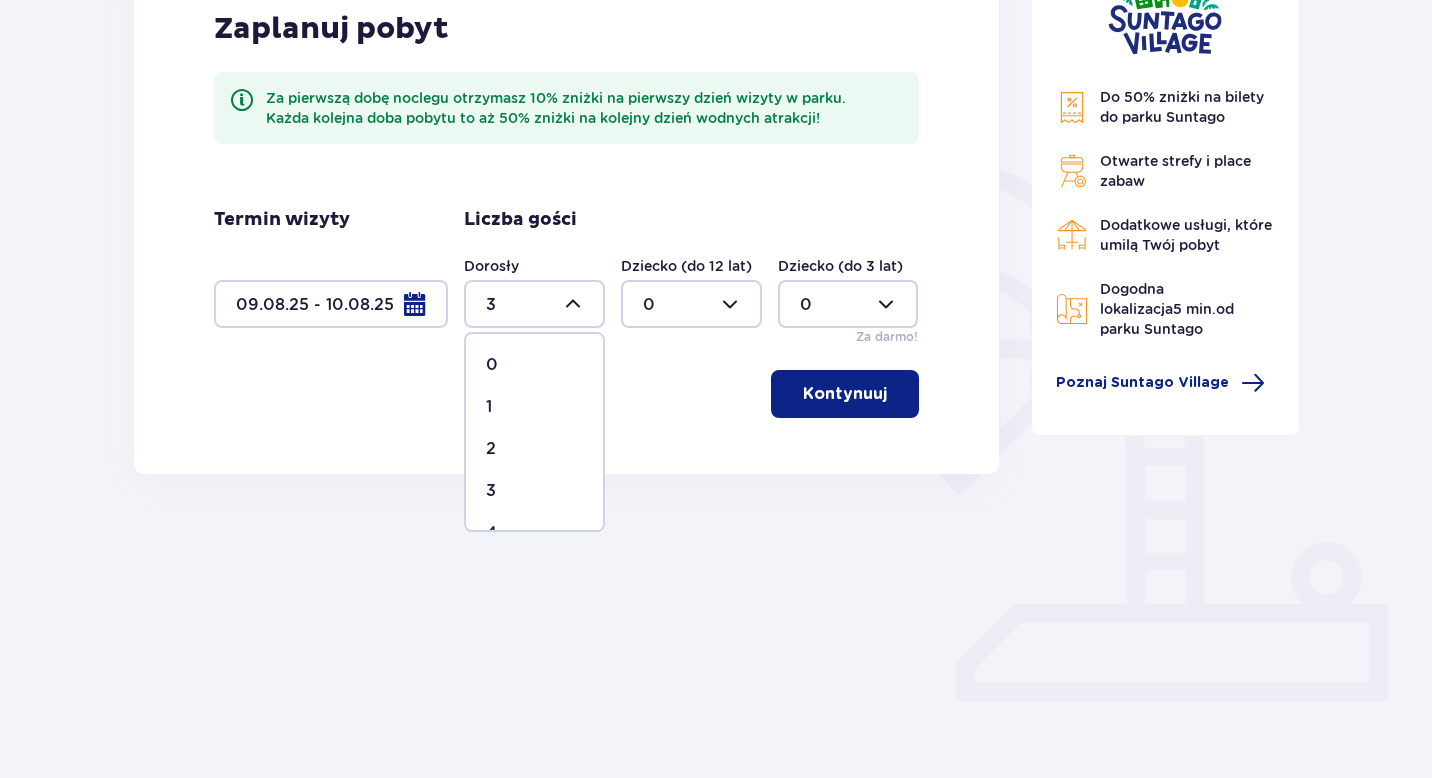 click on "2" at bounding box center (534, 449) 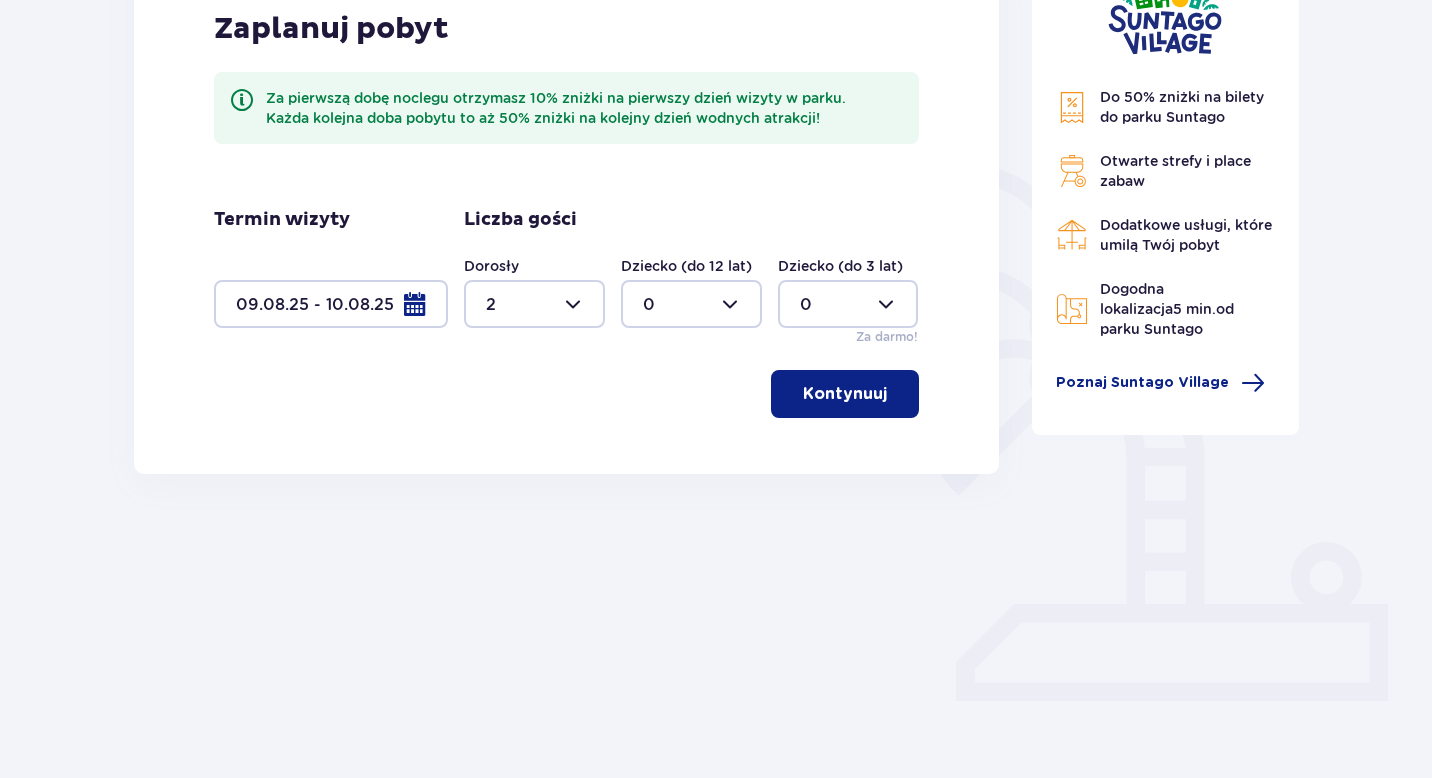 click at bounding box center [691, 304] 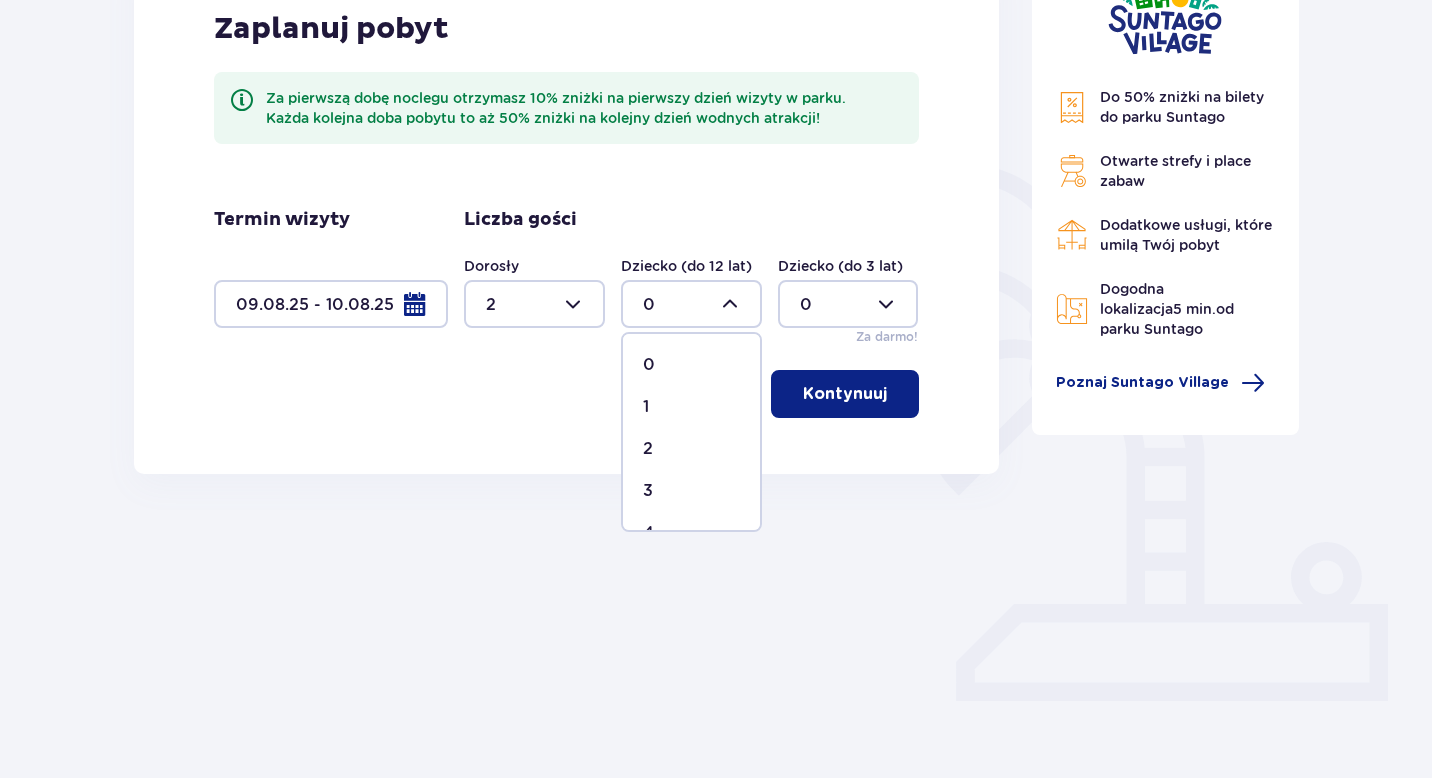 click on "1" at bounding box center [691, 407] 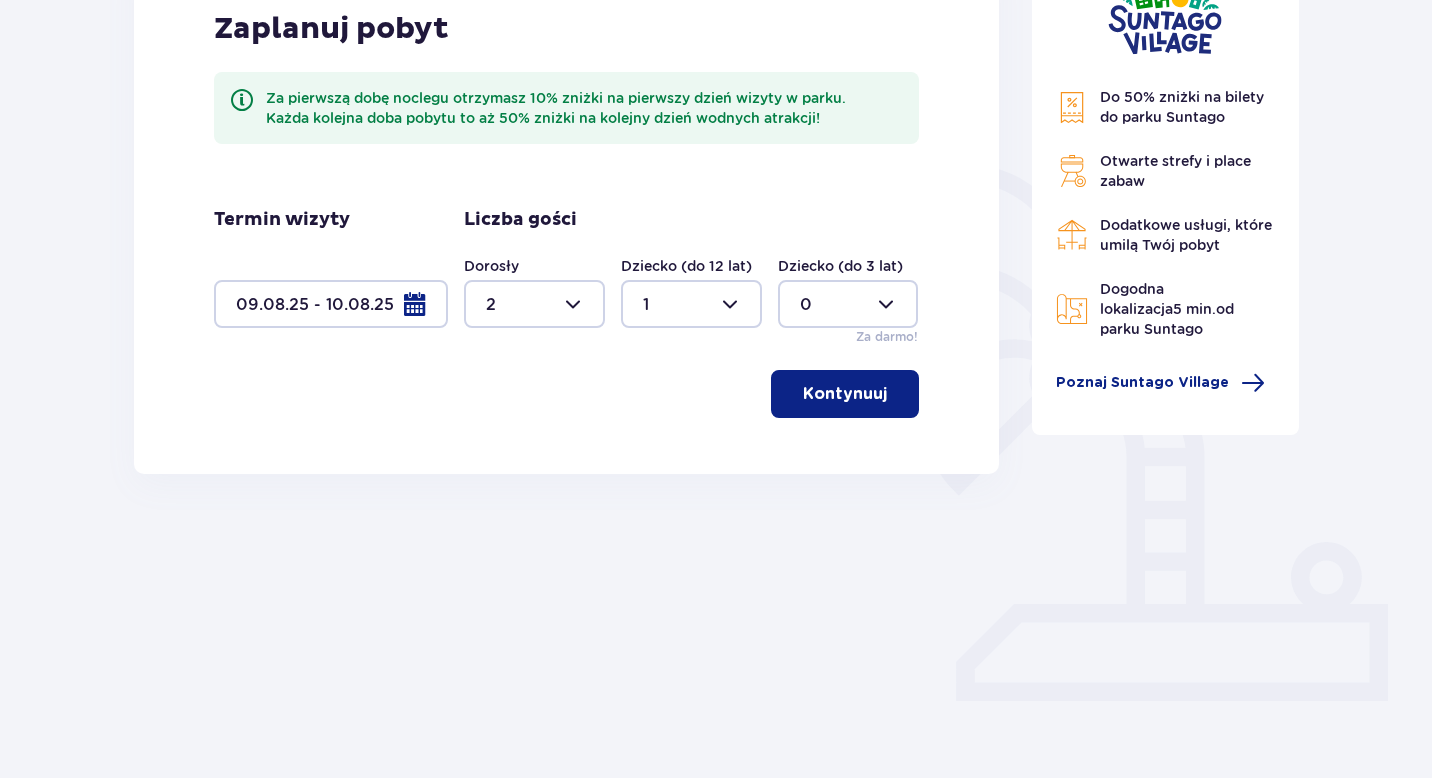 type on "1" 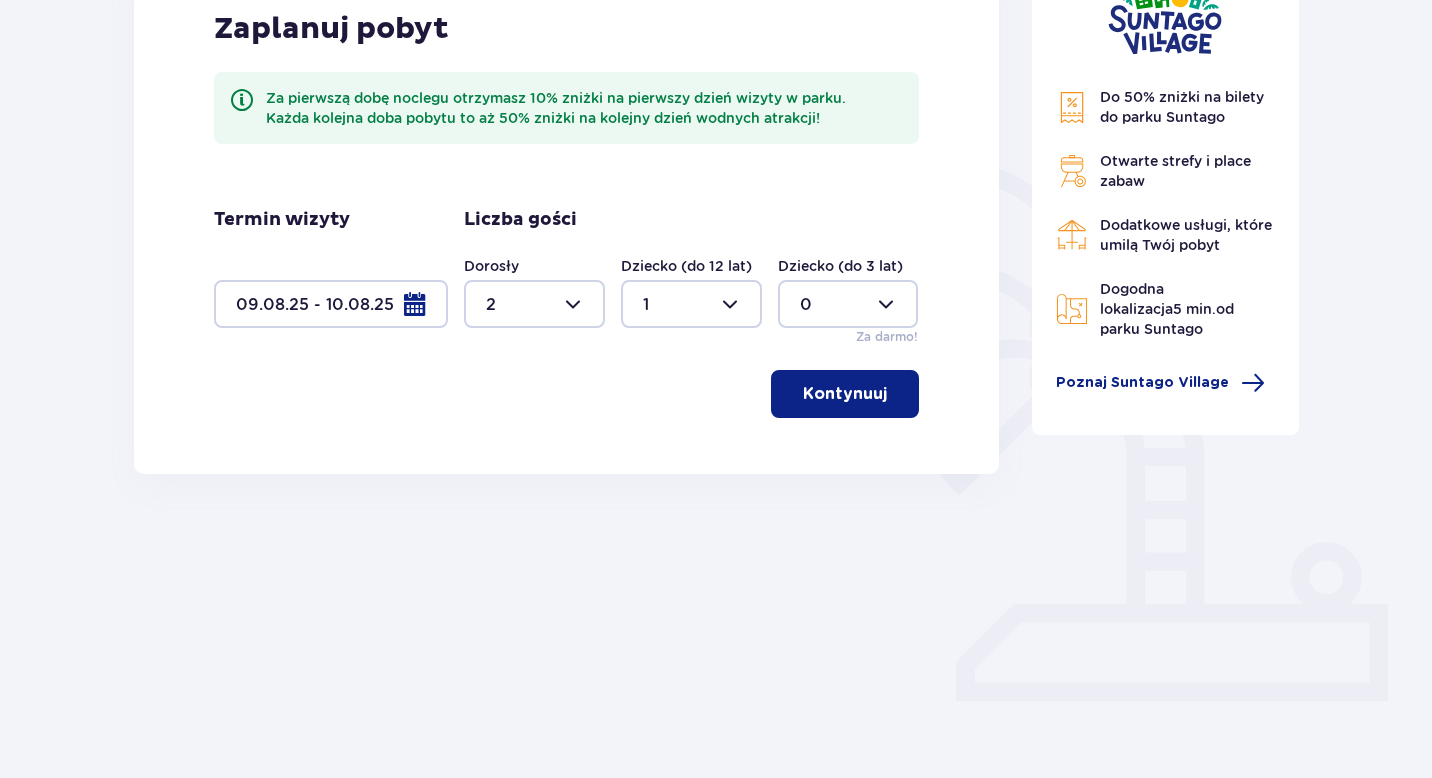 click at bounding box center [848, 304] 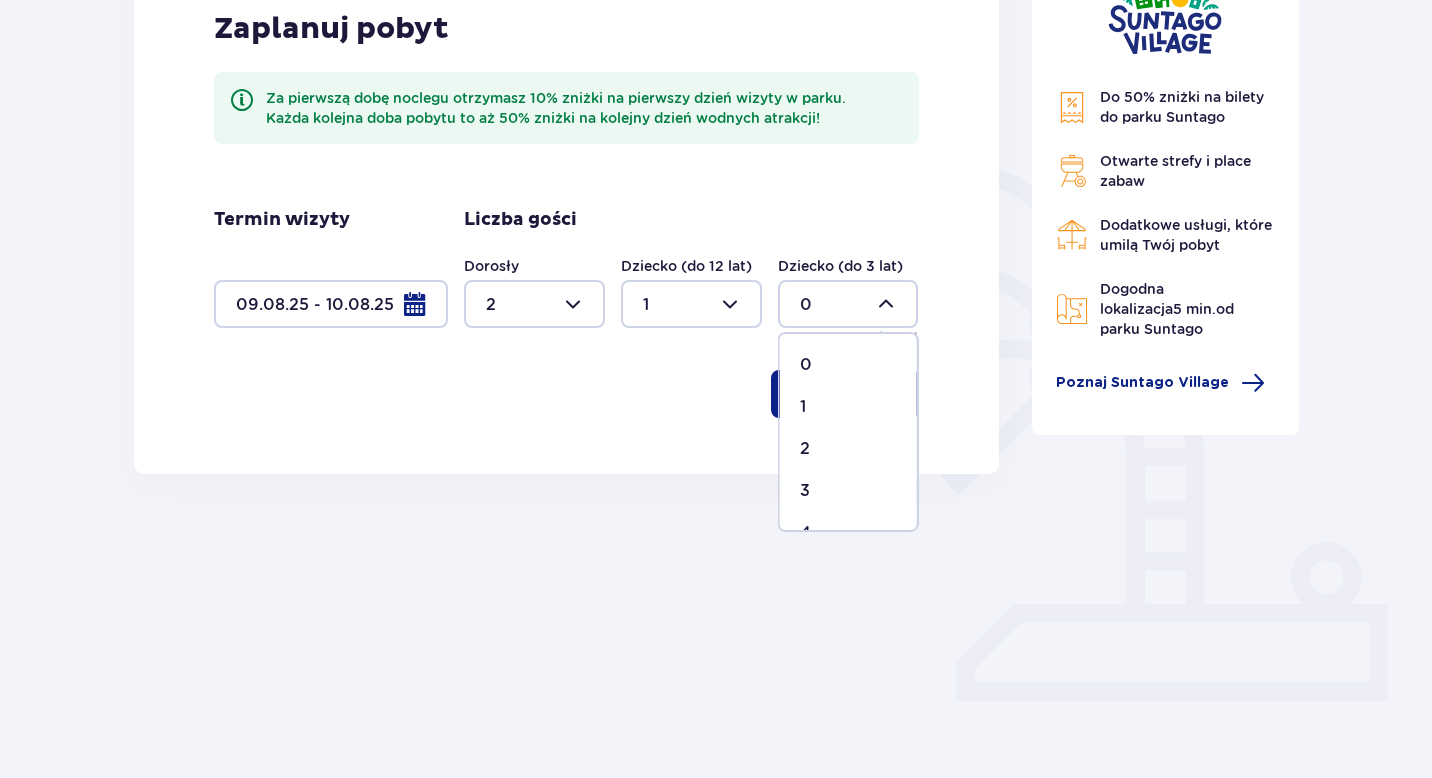 click on "1" at bounding box center (848, 407) 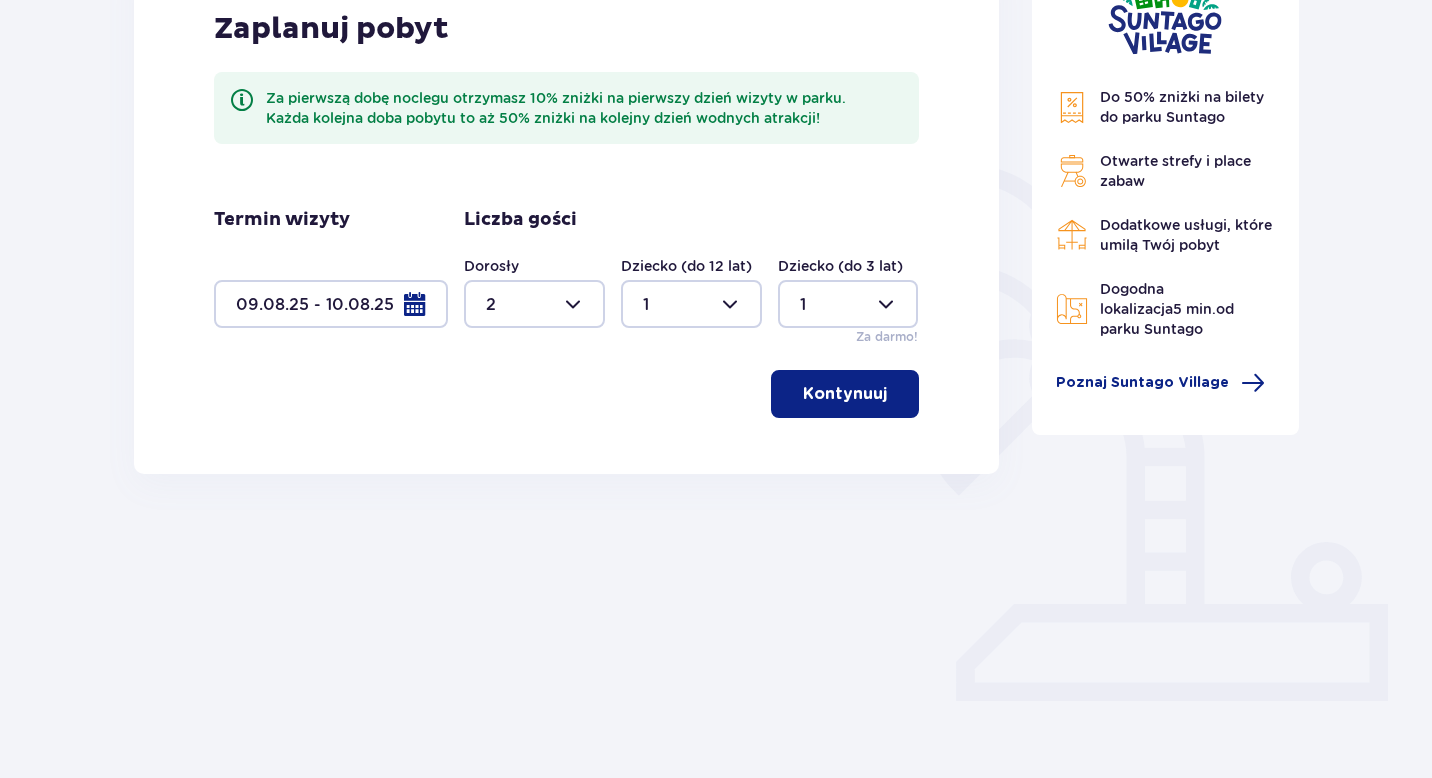 click on "Kontynuuj" at bounding box center [845, 394] 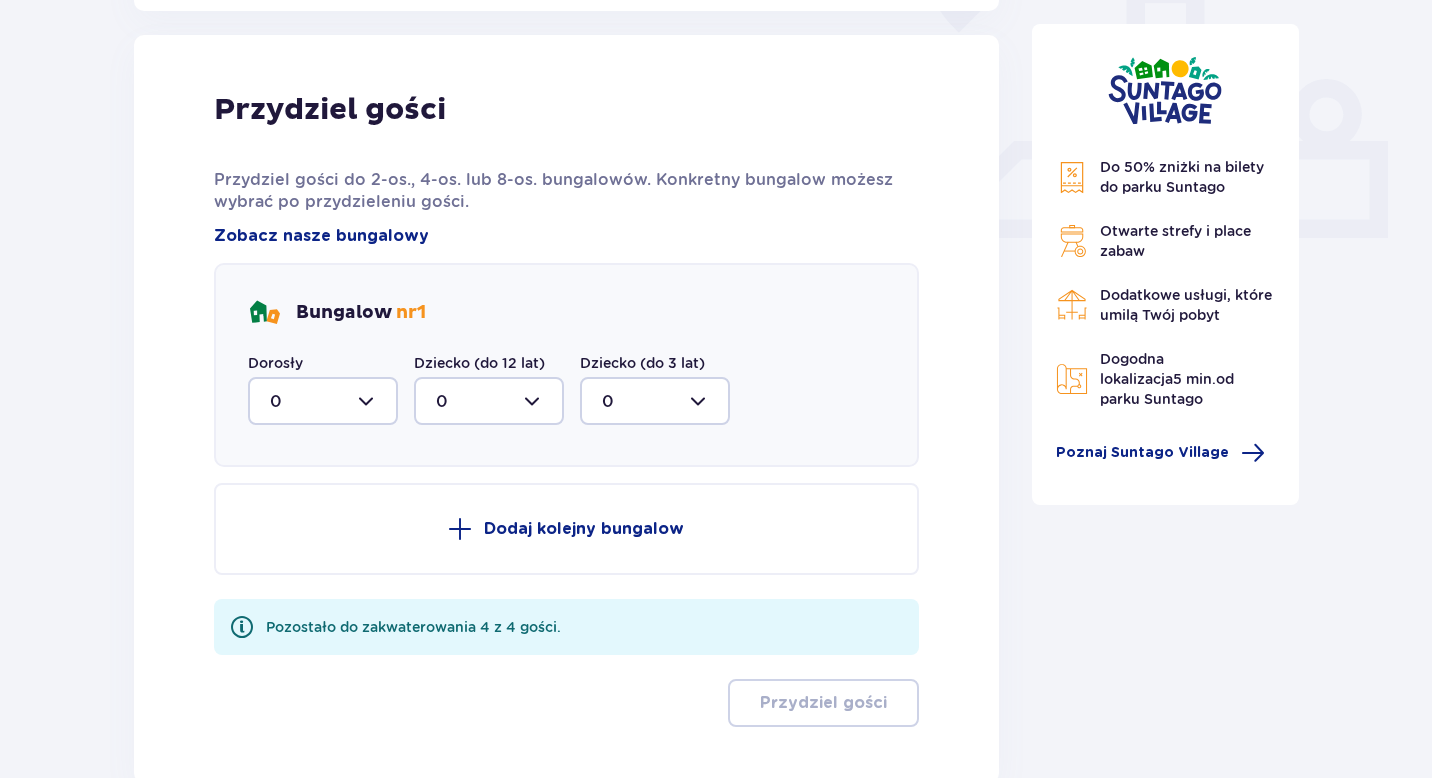 scroll, scrollTop: 792, scrollLeft: 0, axis: vertical 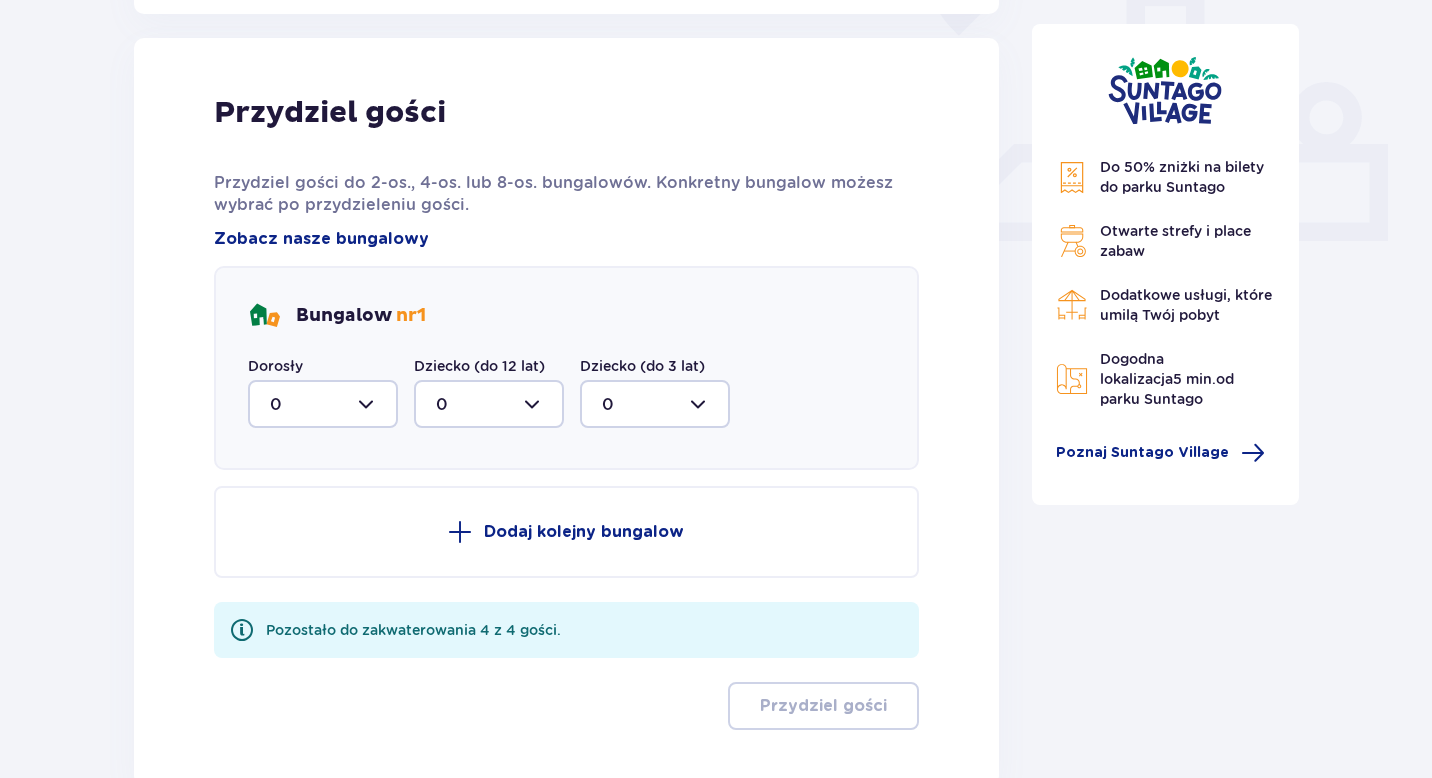 click on "Bungalow   nr  1" at bounding box center (361, 316) 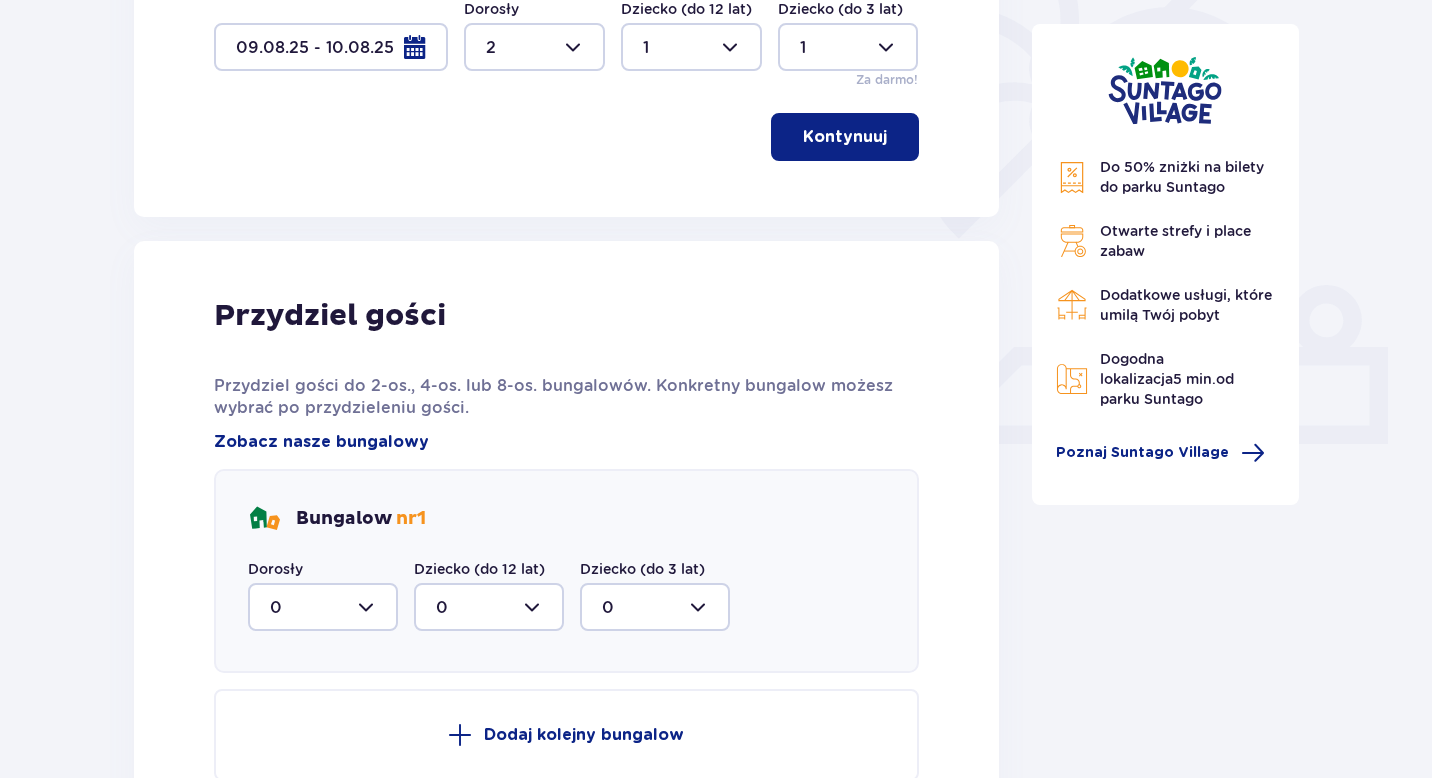 scroll, scrollTop: 0, scrollLeft: 0, axis: both 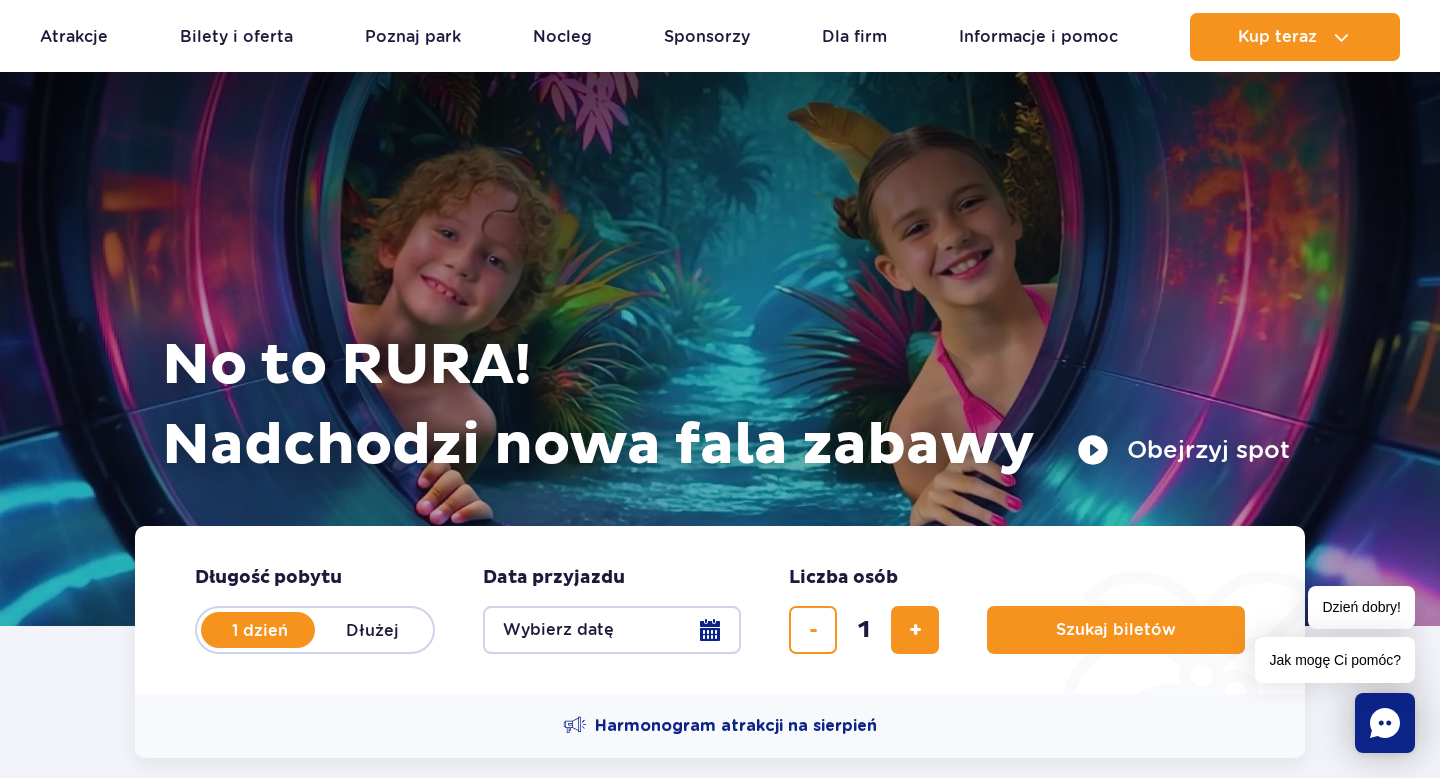 click on "Wybierz datę" at bounding box center (612, 630) 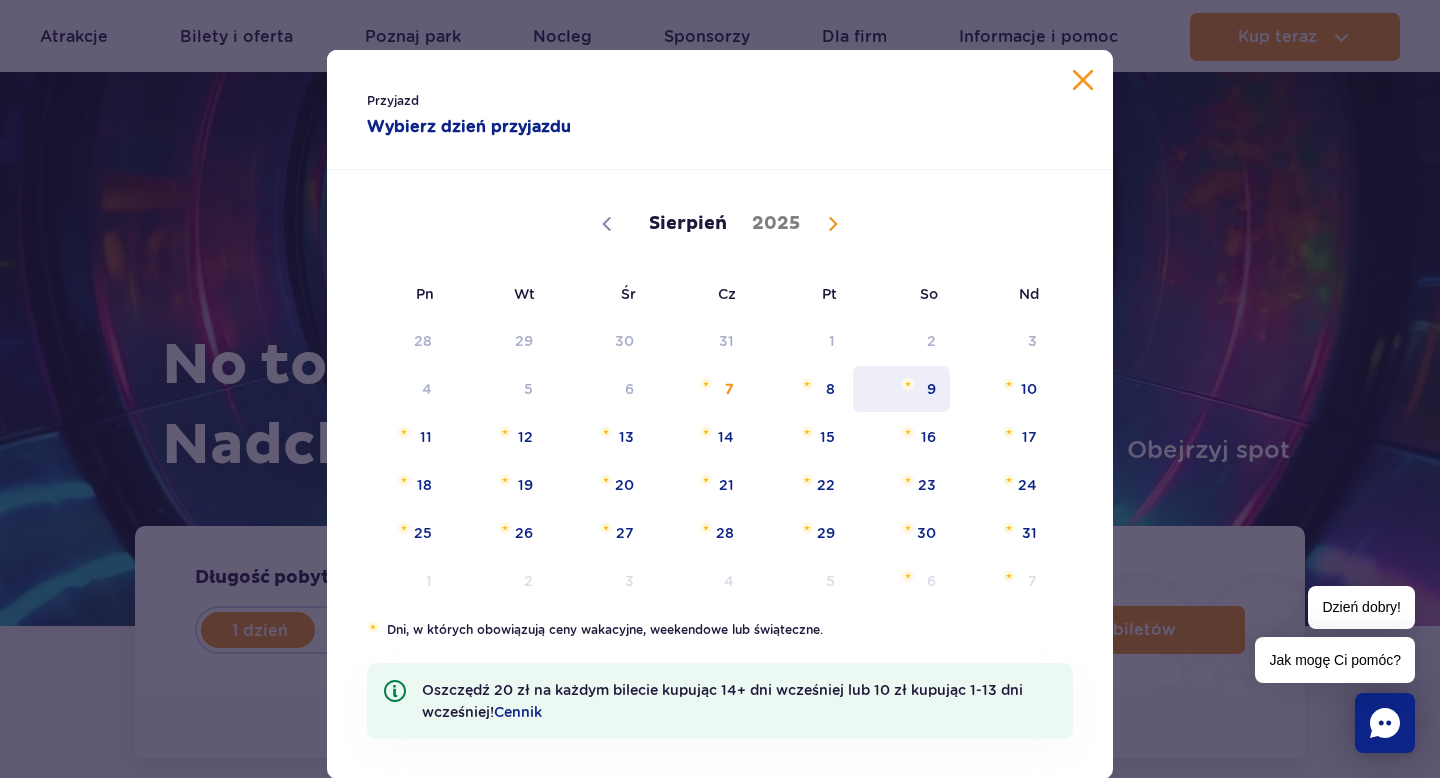 click on "9" at bounding box center (901, 389) 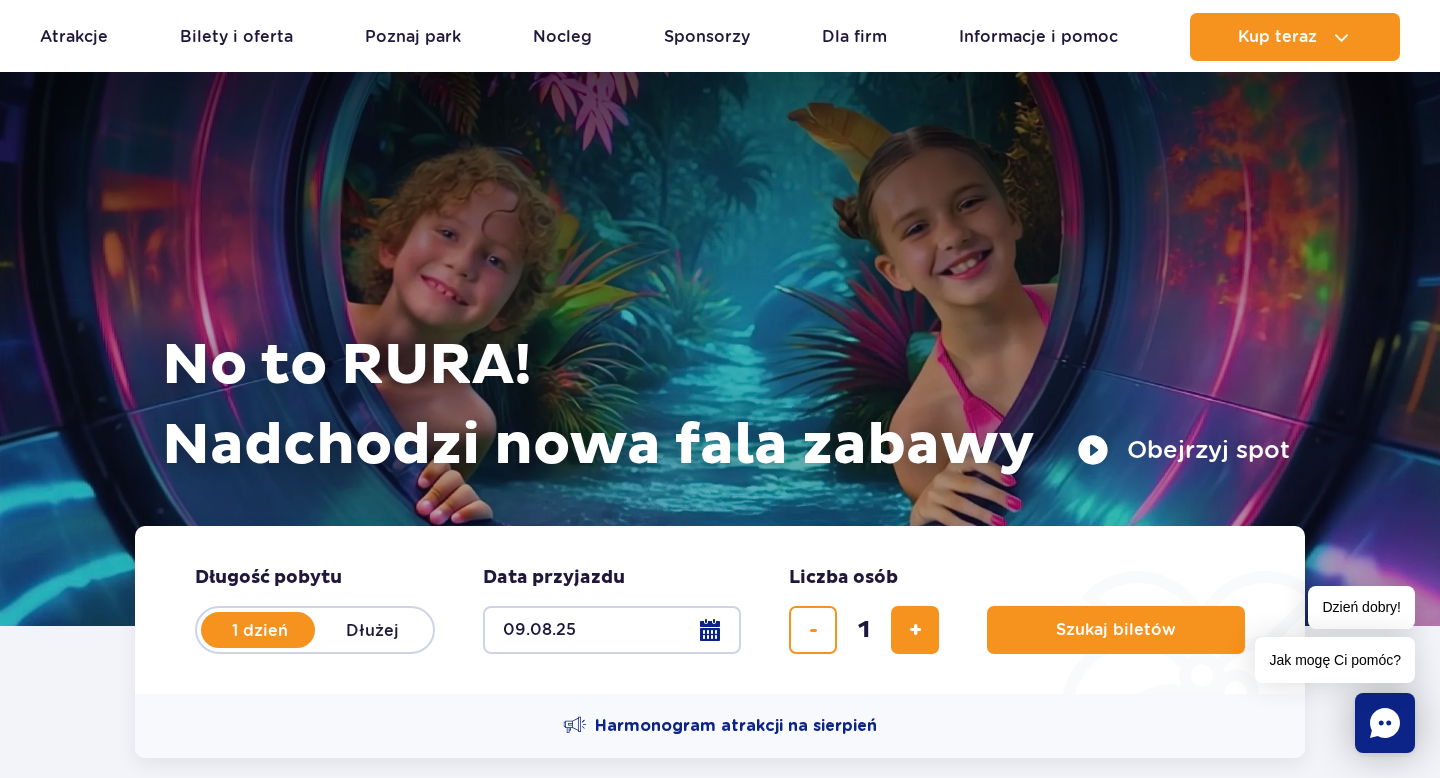 scroll, scrollTop: 3, scrollLeft: 0, axis: vertical 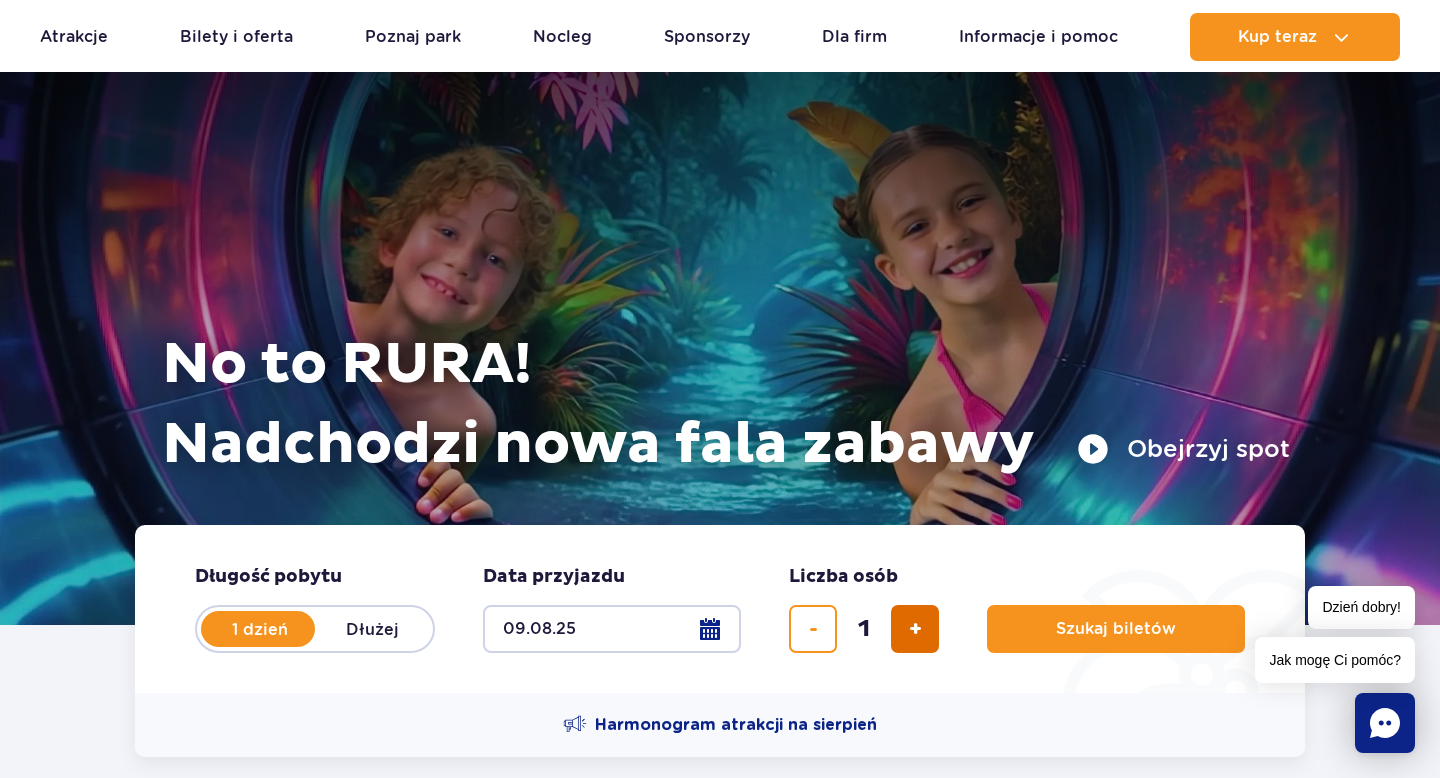 click at bounding box center (915, 629) 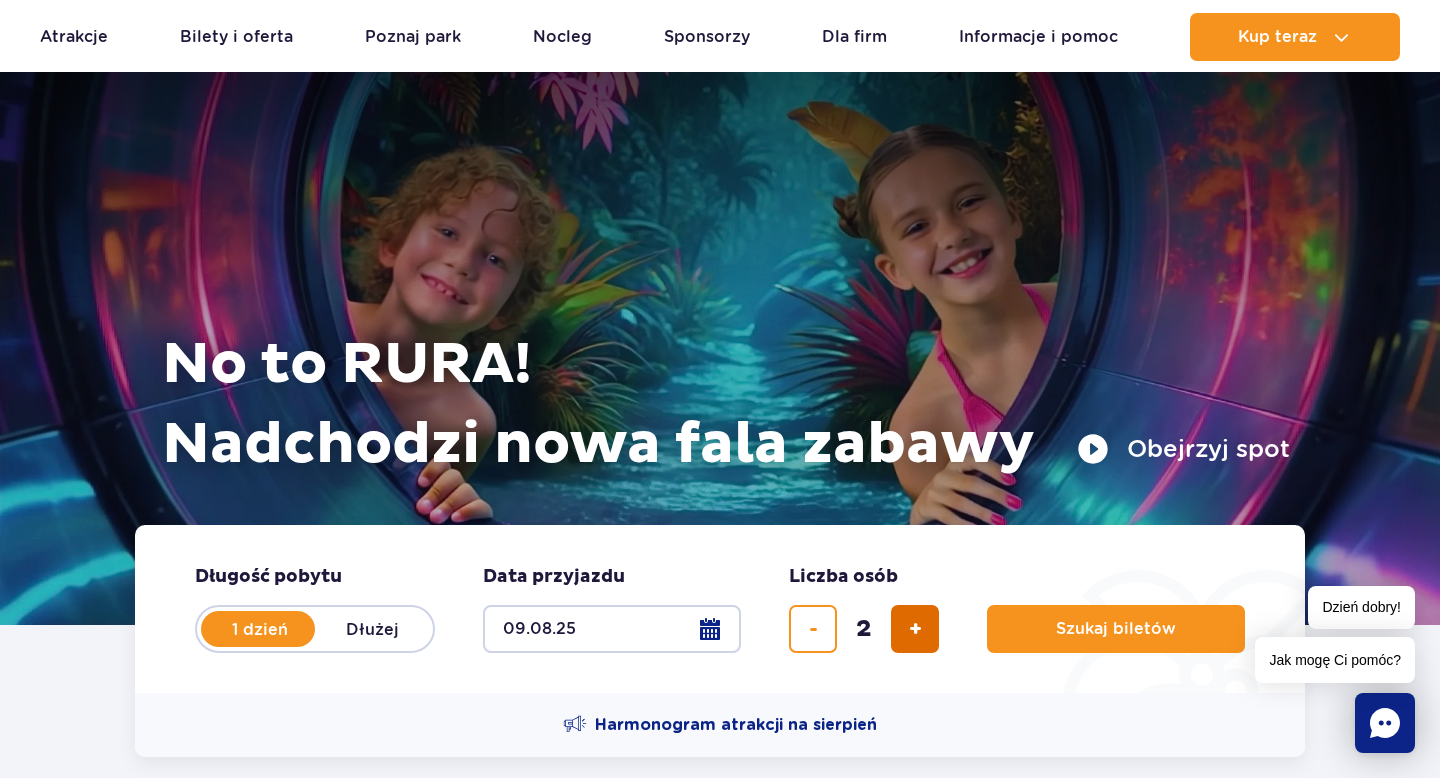 click at bounding box center [915, 629] 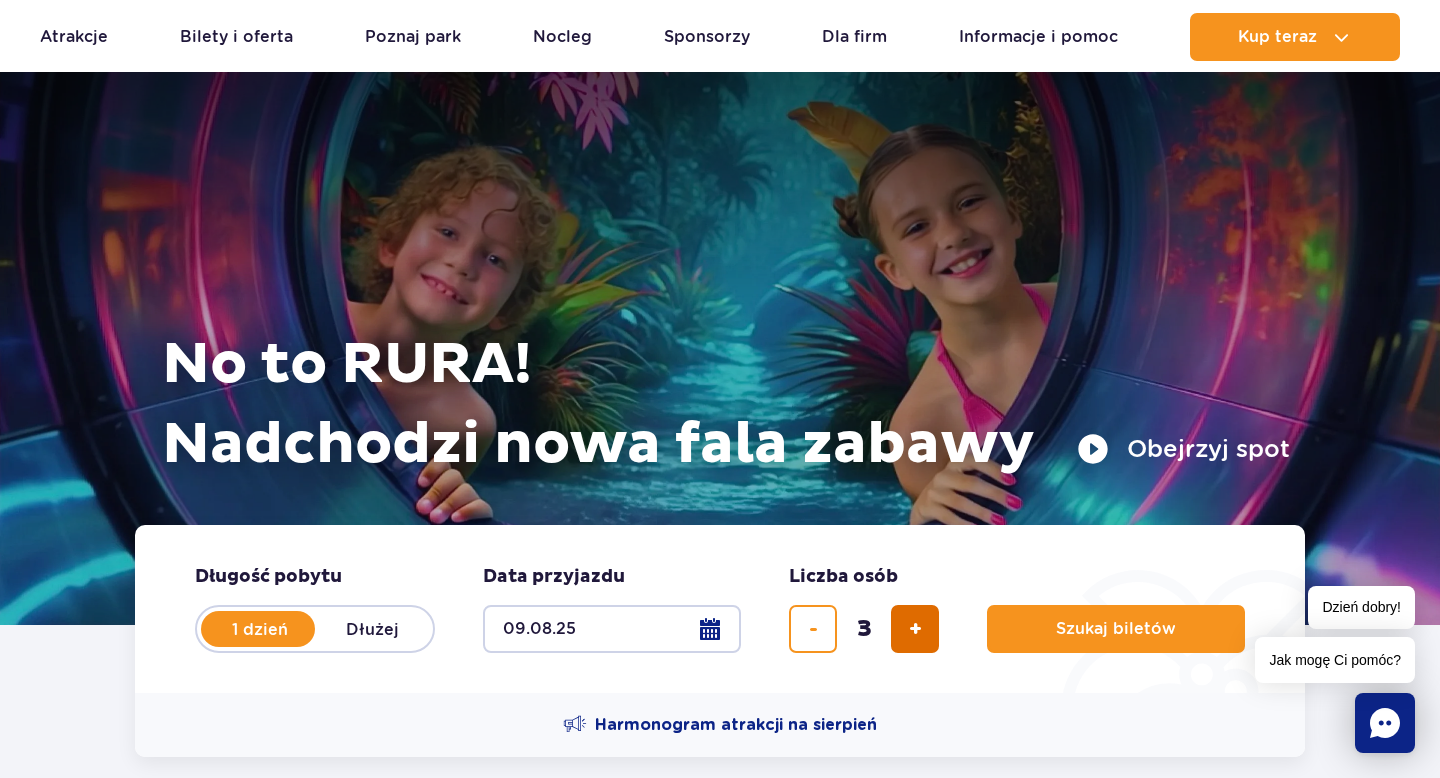 click at bounding box center (915, 629) 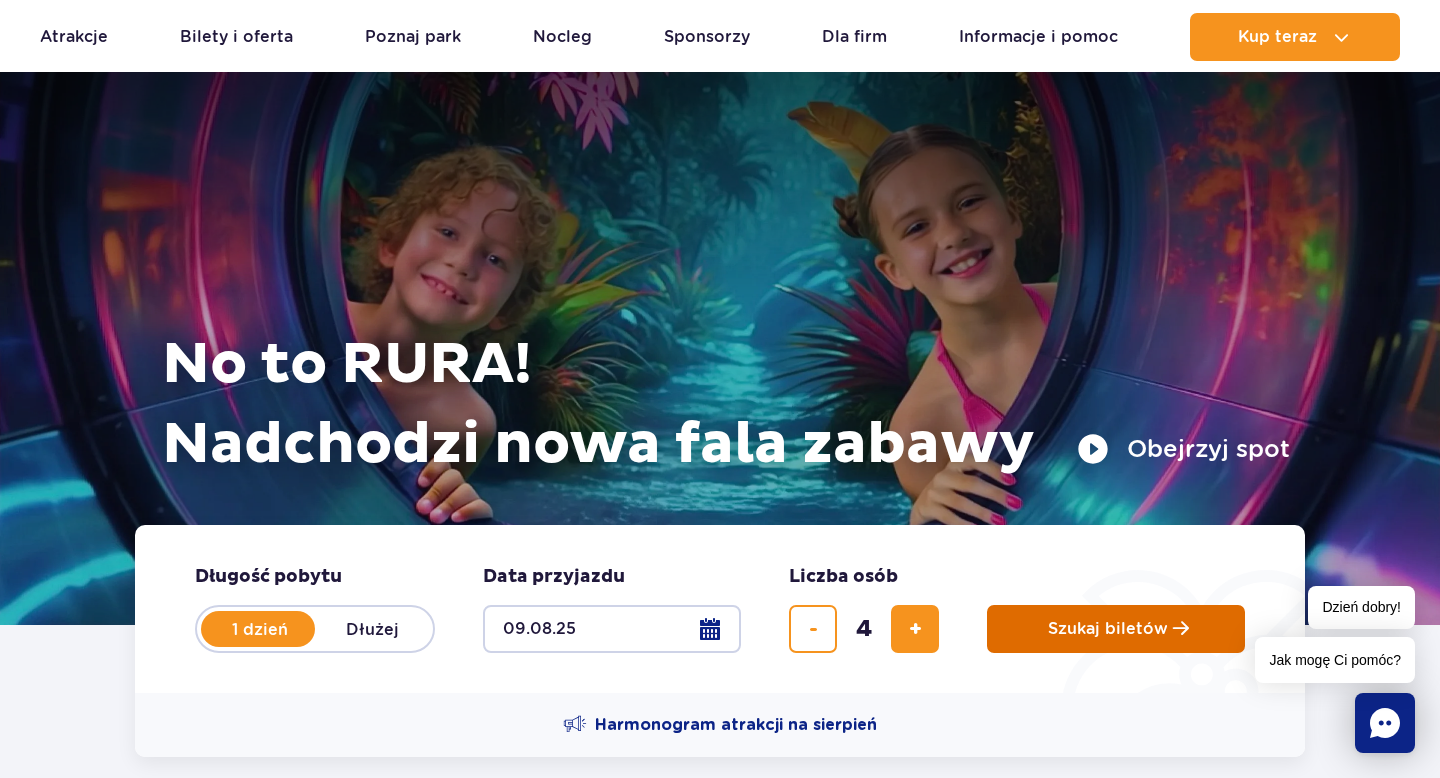 click on "Szukaj biletów" at bounding box center (1116, 629) 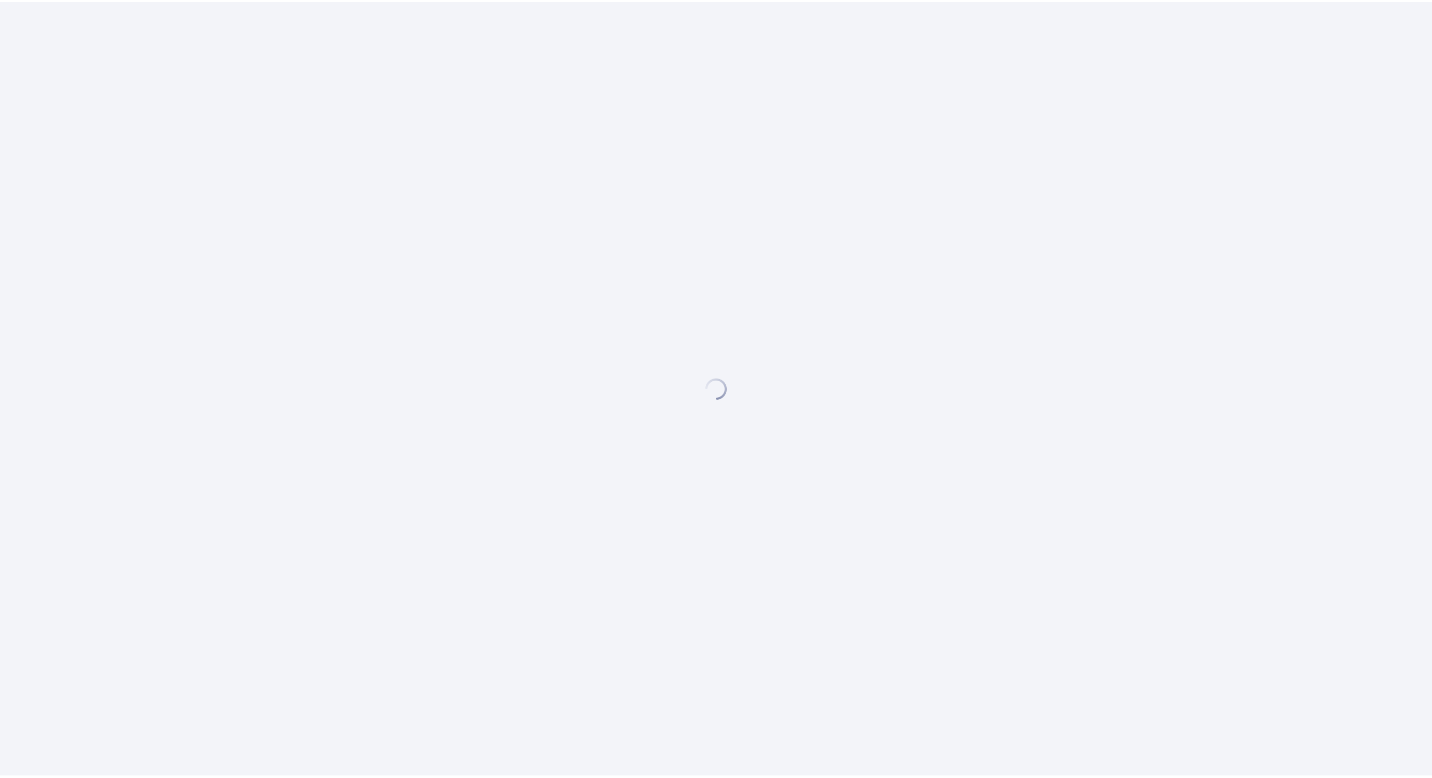 scroll, scrollTop: 0, scrollLeft: 0, axis: both 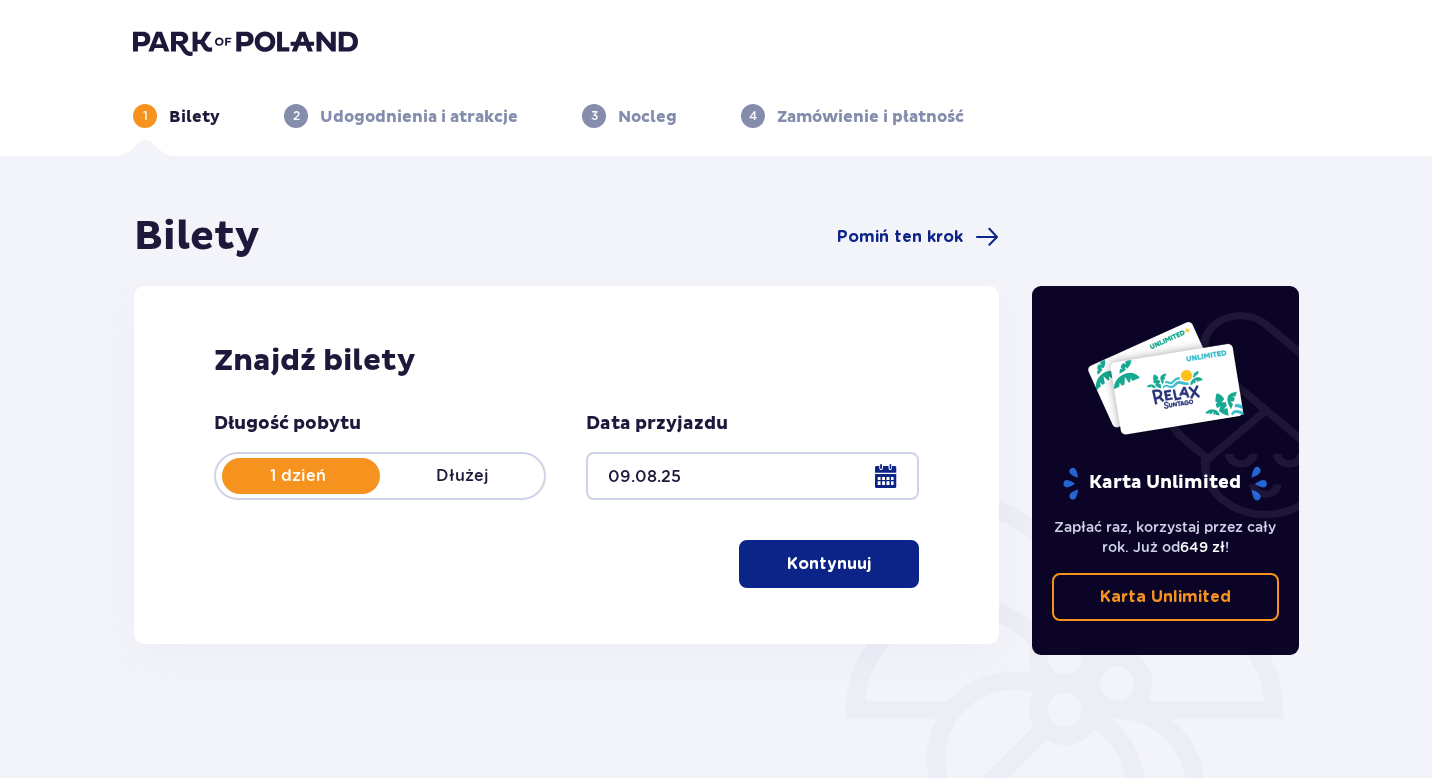 click on "Kontynuuj" at bounding box center [829, 564] 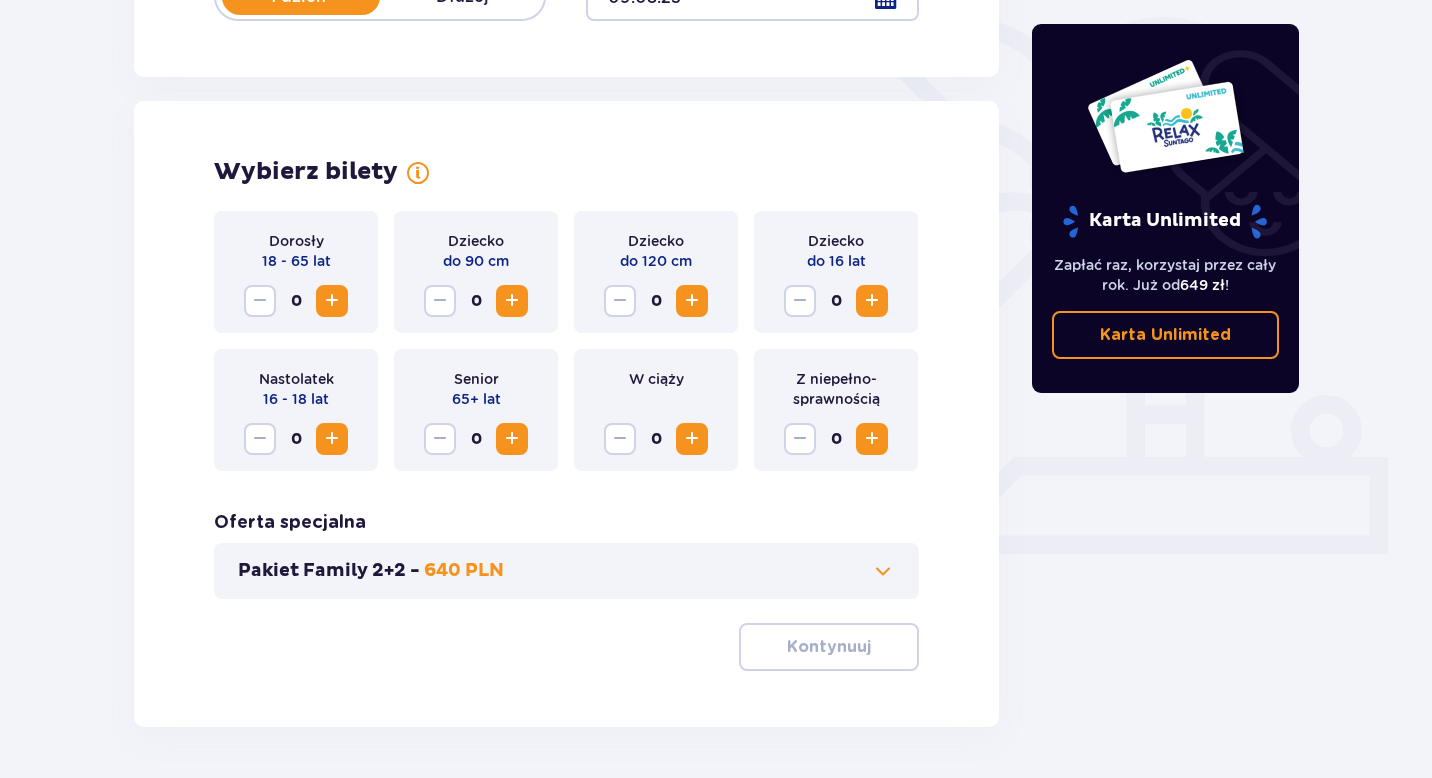 scroll, scrollTop: 548, scrollLeft: 0, axis: vertical 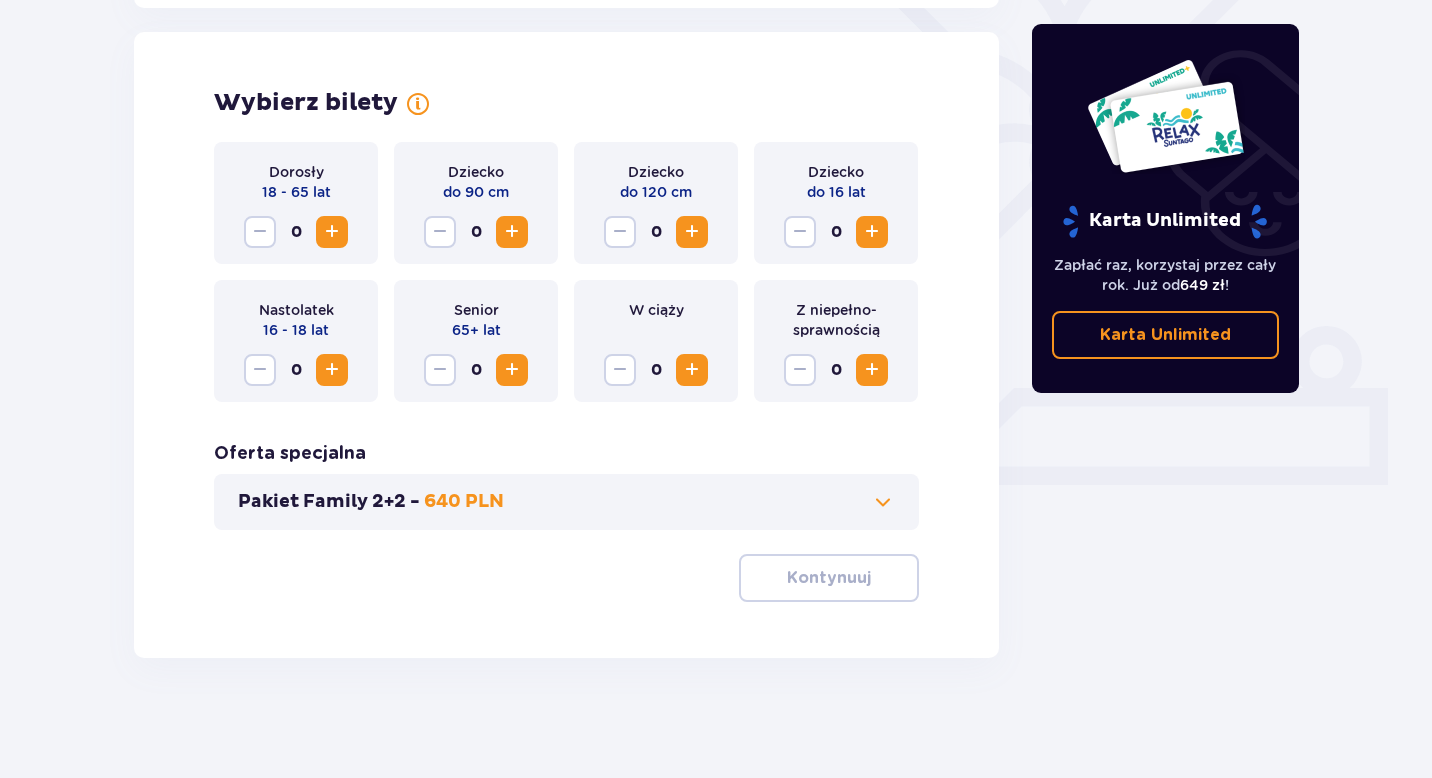 click at bounding box center (332, 232) 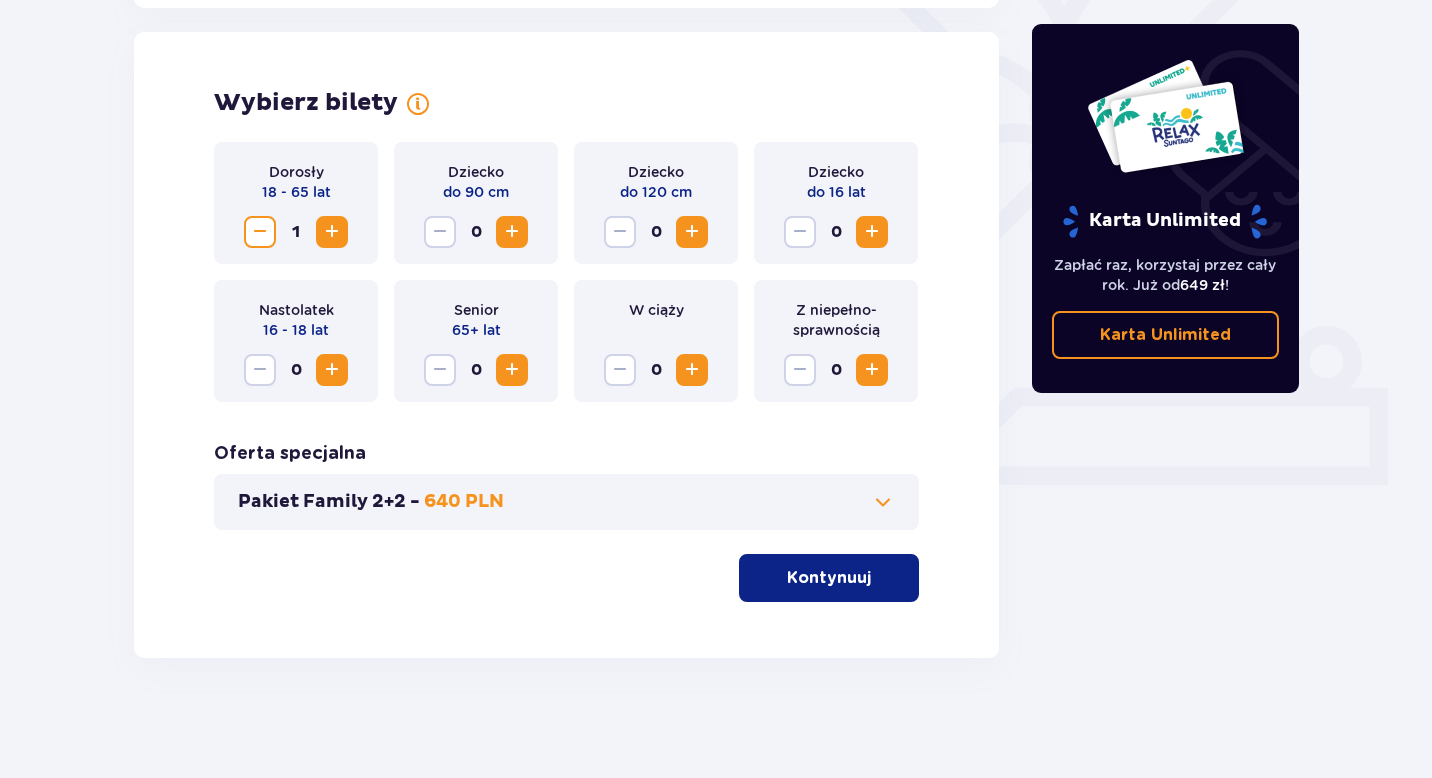 click at bounding box center (332, 232) 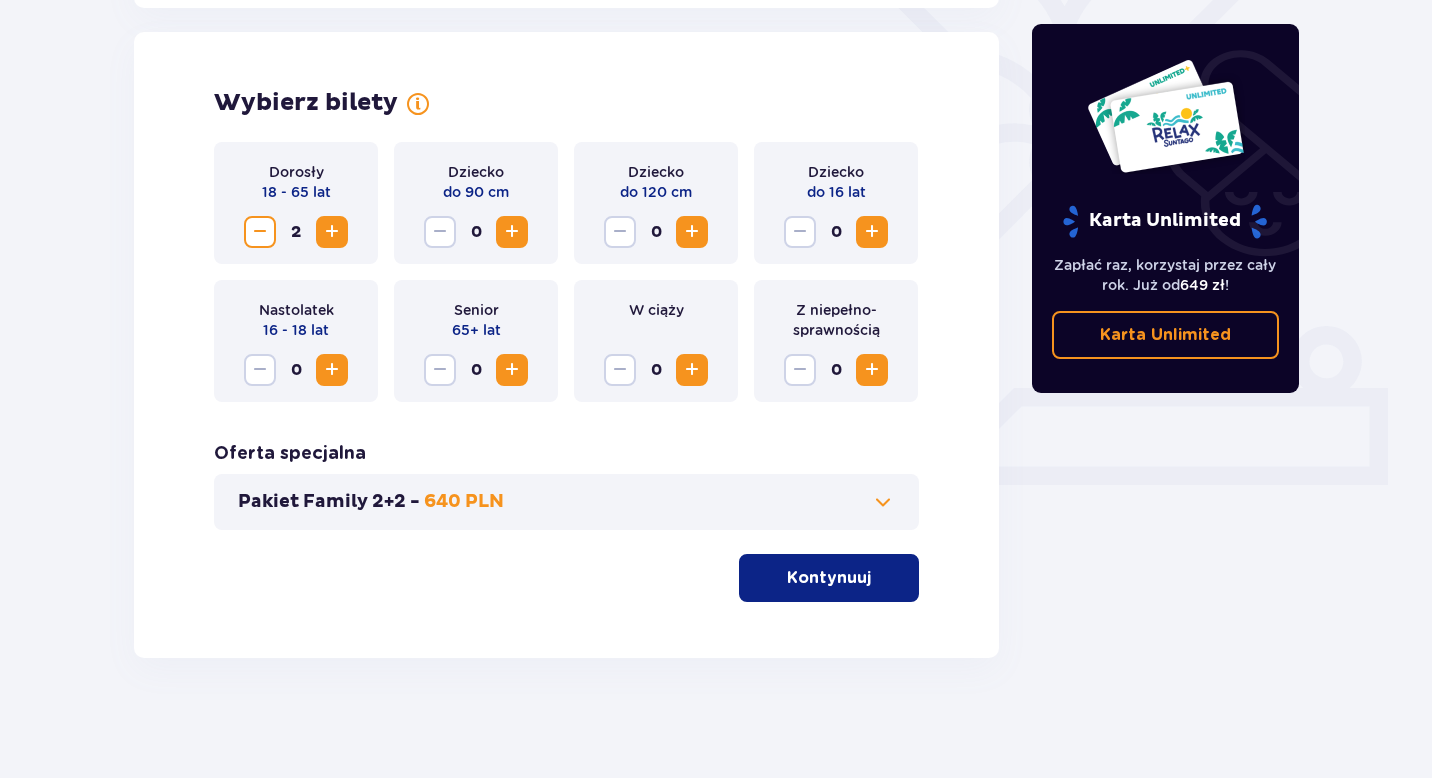 click at bounding box center [692, 232] 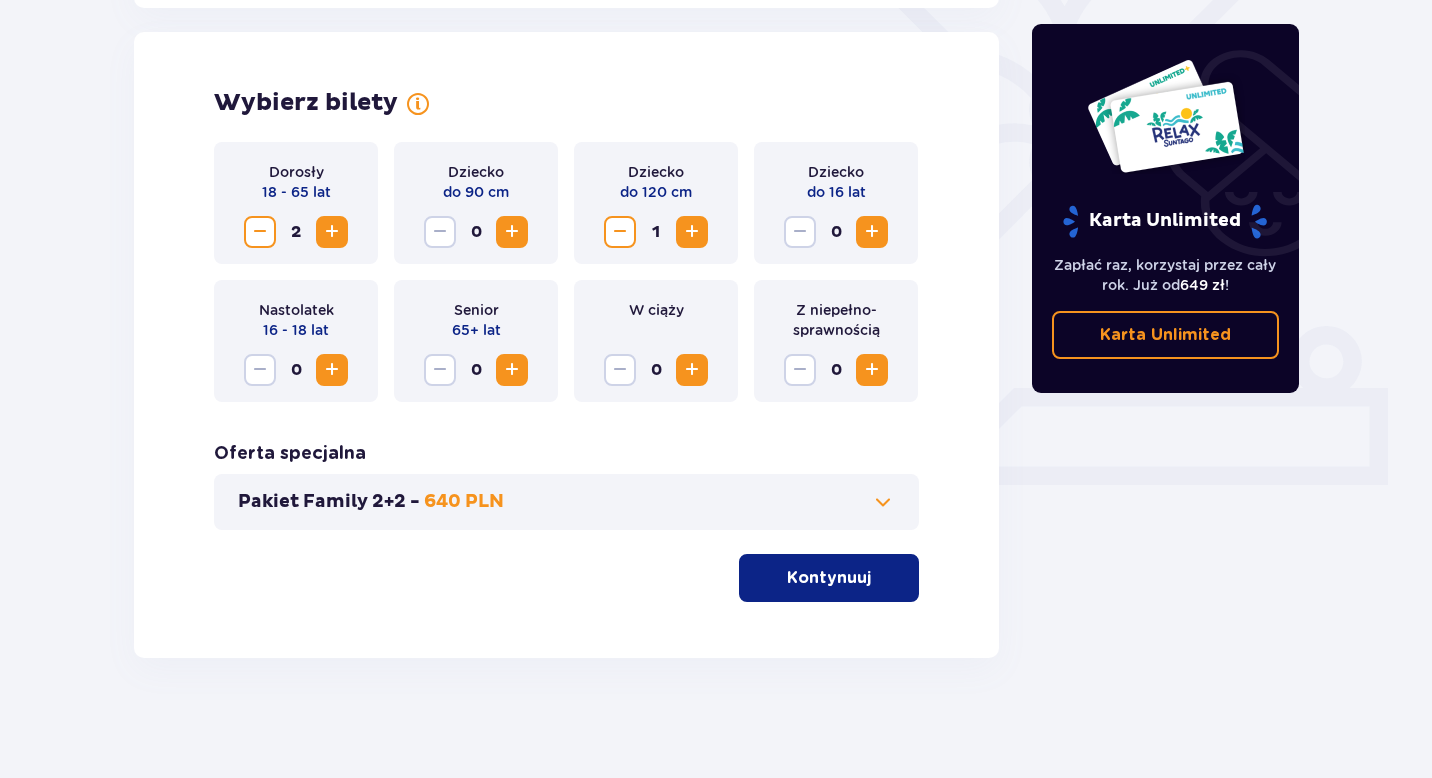 click at bounding box center (512, 232) 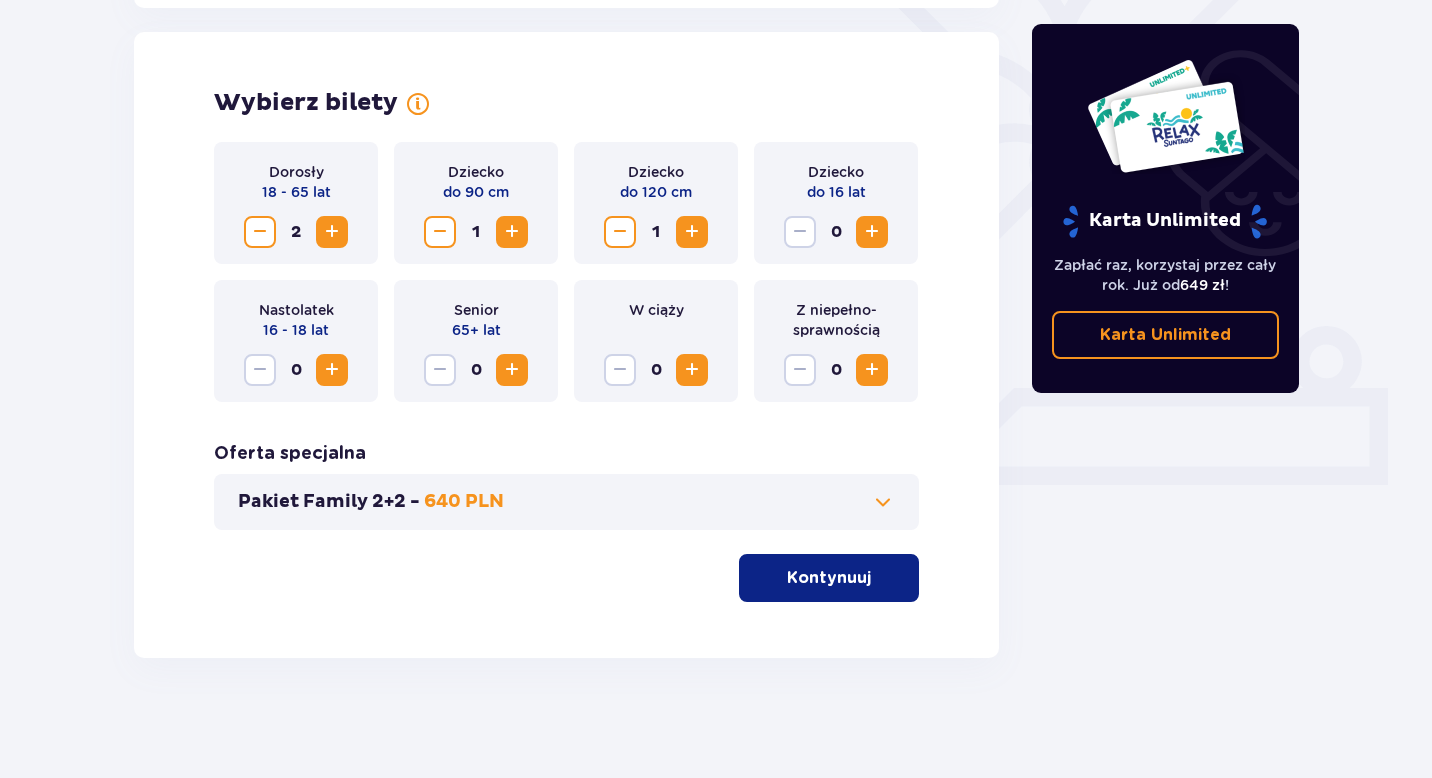 click on "Kontynuuj" at bounding box center [829, 578] 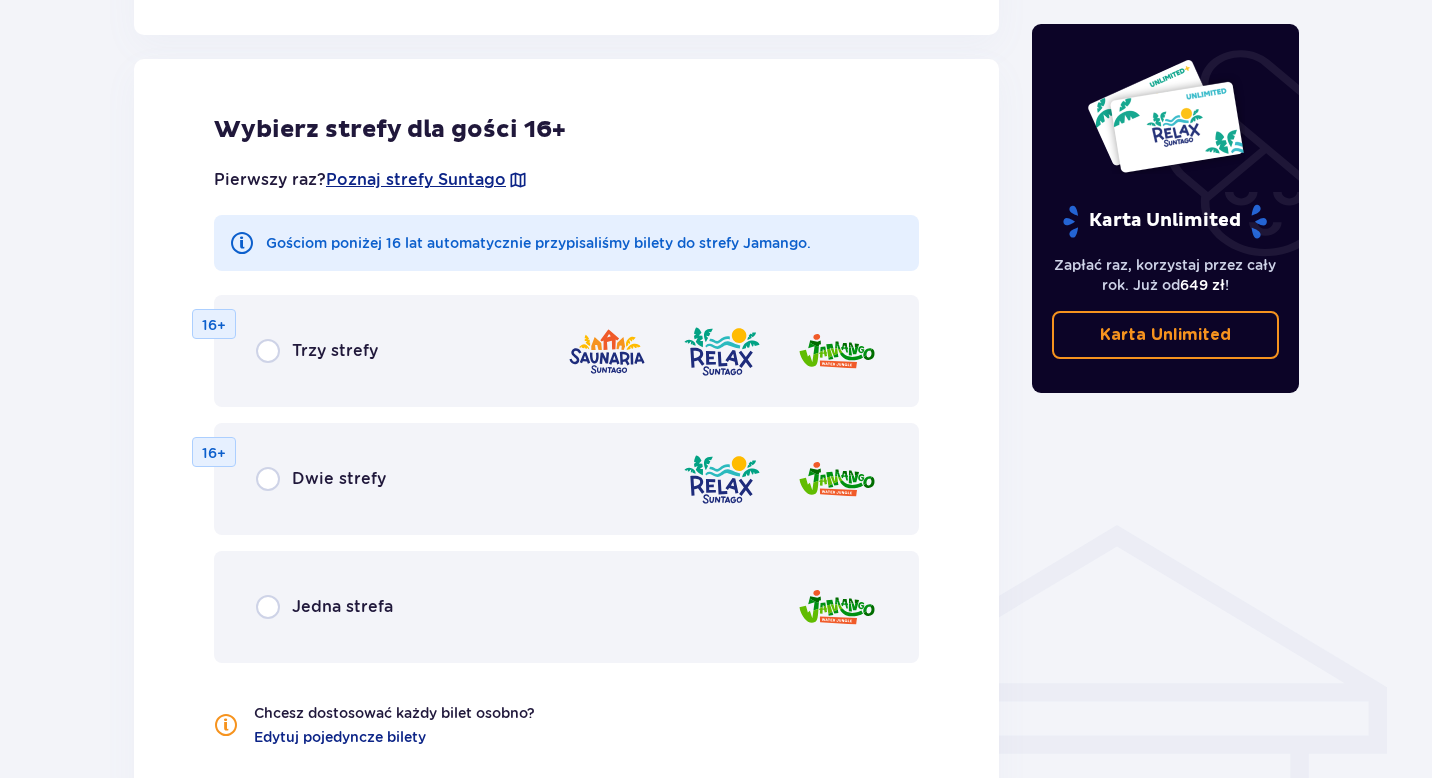 scroll, scrollTop: 1110, scrollLeft: 0, axis: vertical 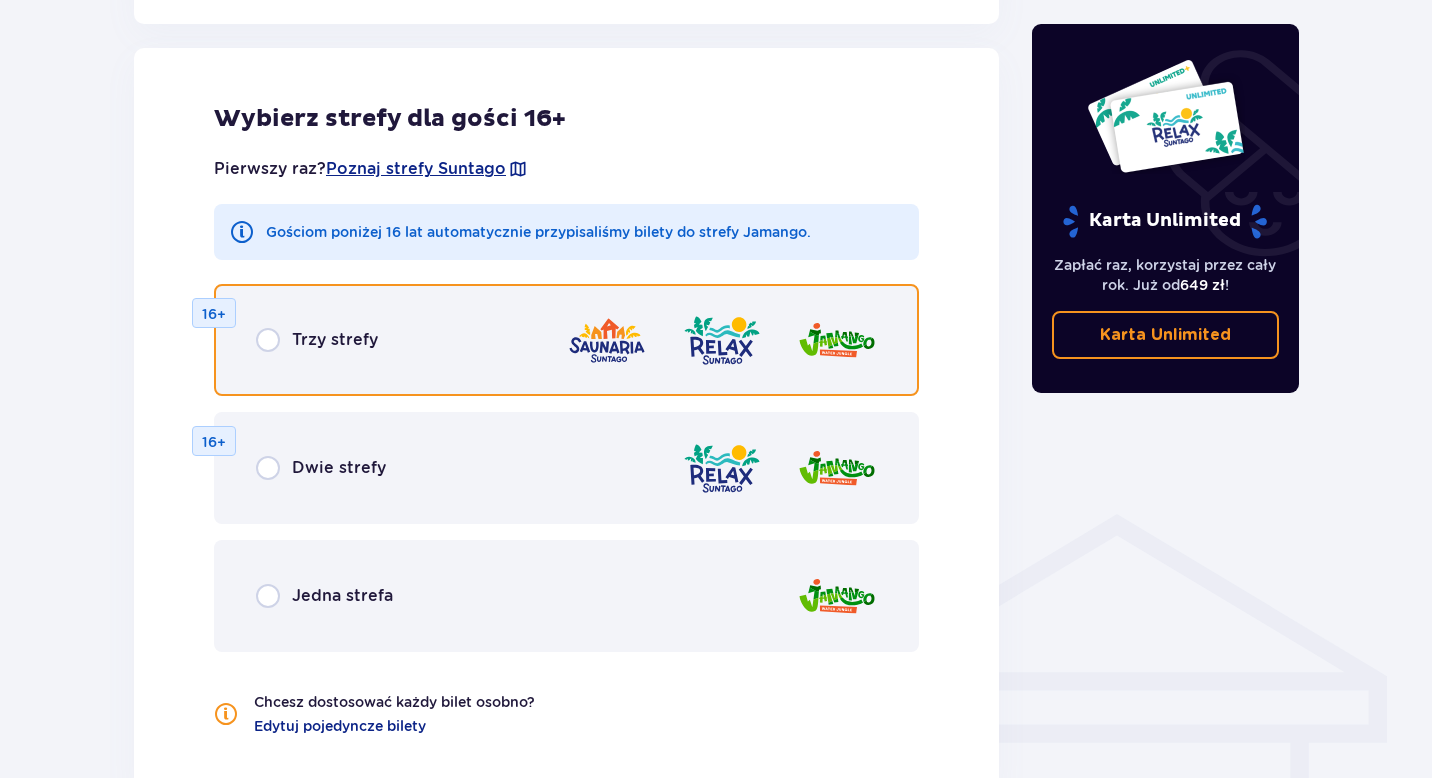 click at bounding box center [268, 340] 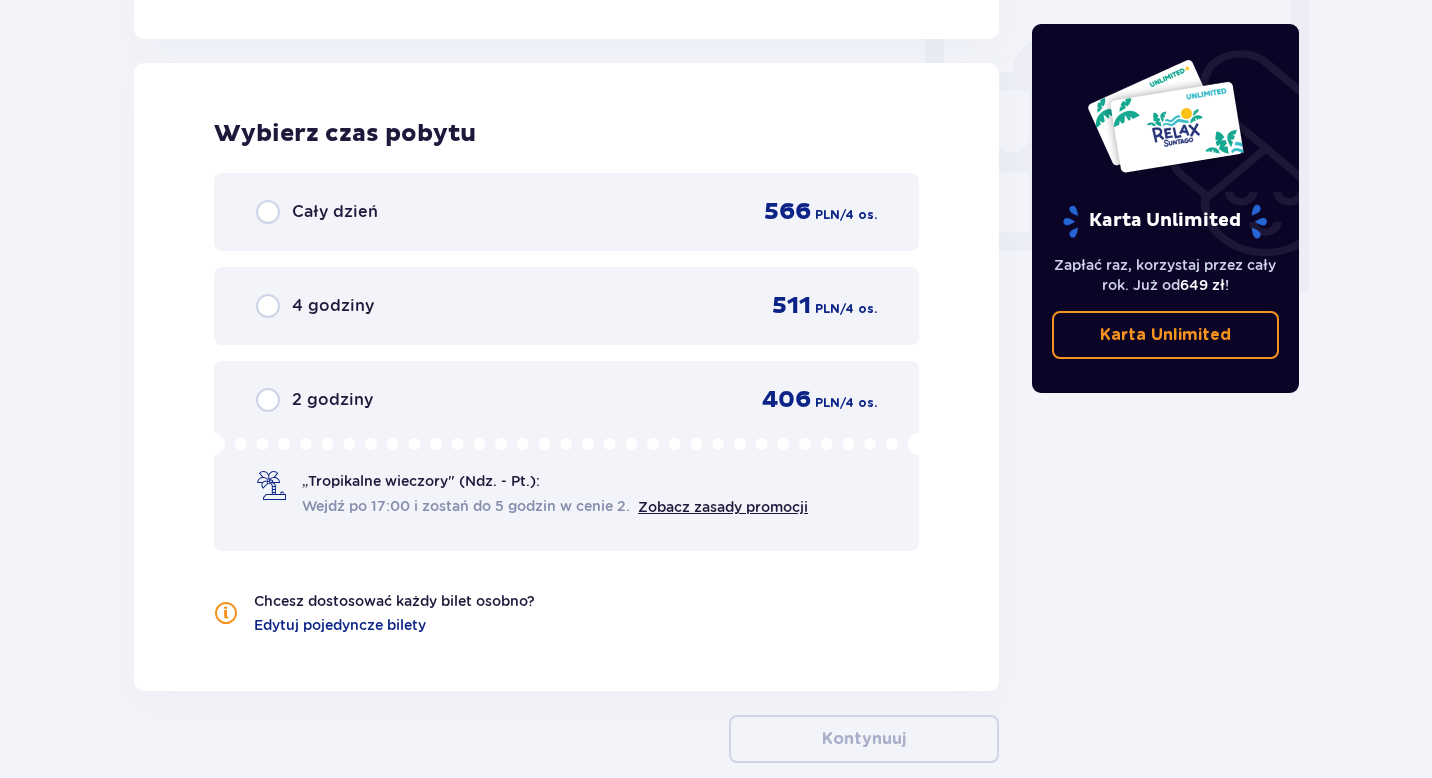 scroll, scrollTop: 1878, scrollLeft: 0, axis: vertical 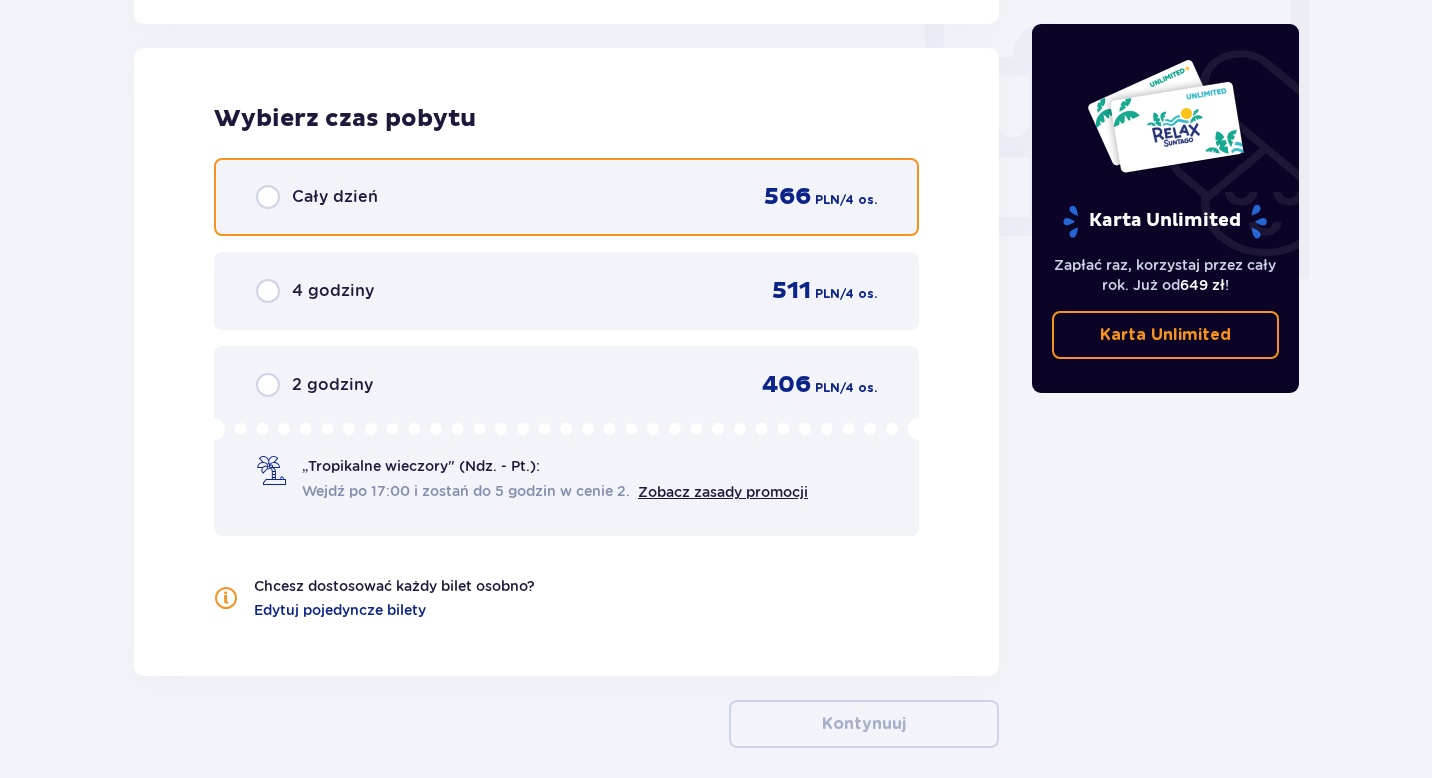 click at bounding box center [268, 197] 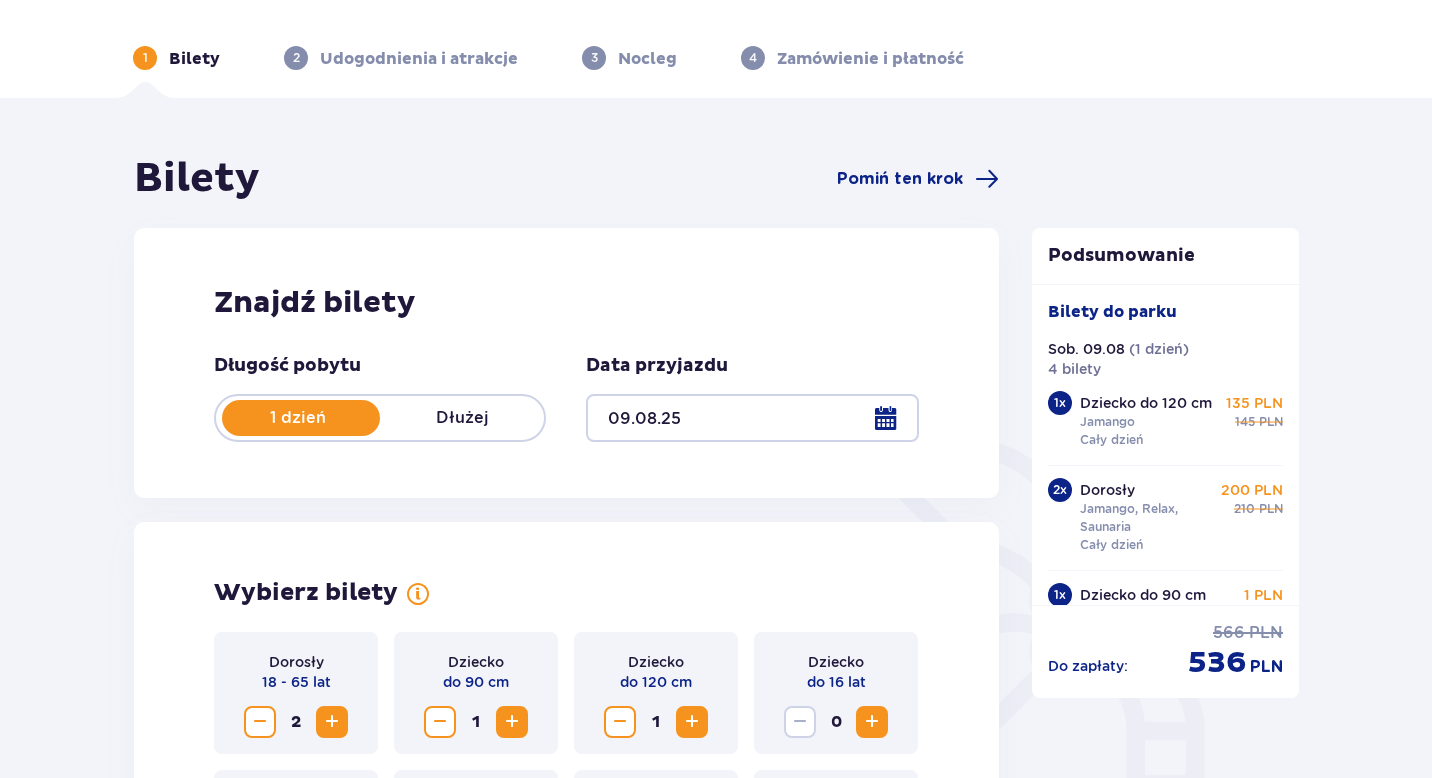 scroll, scrollTop: 0, scrollLeft: 0, axis: both 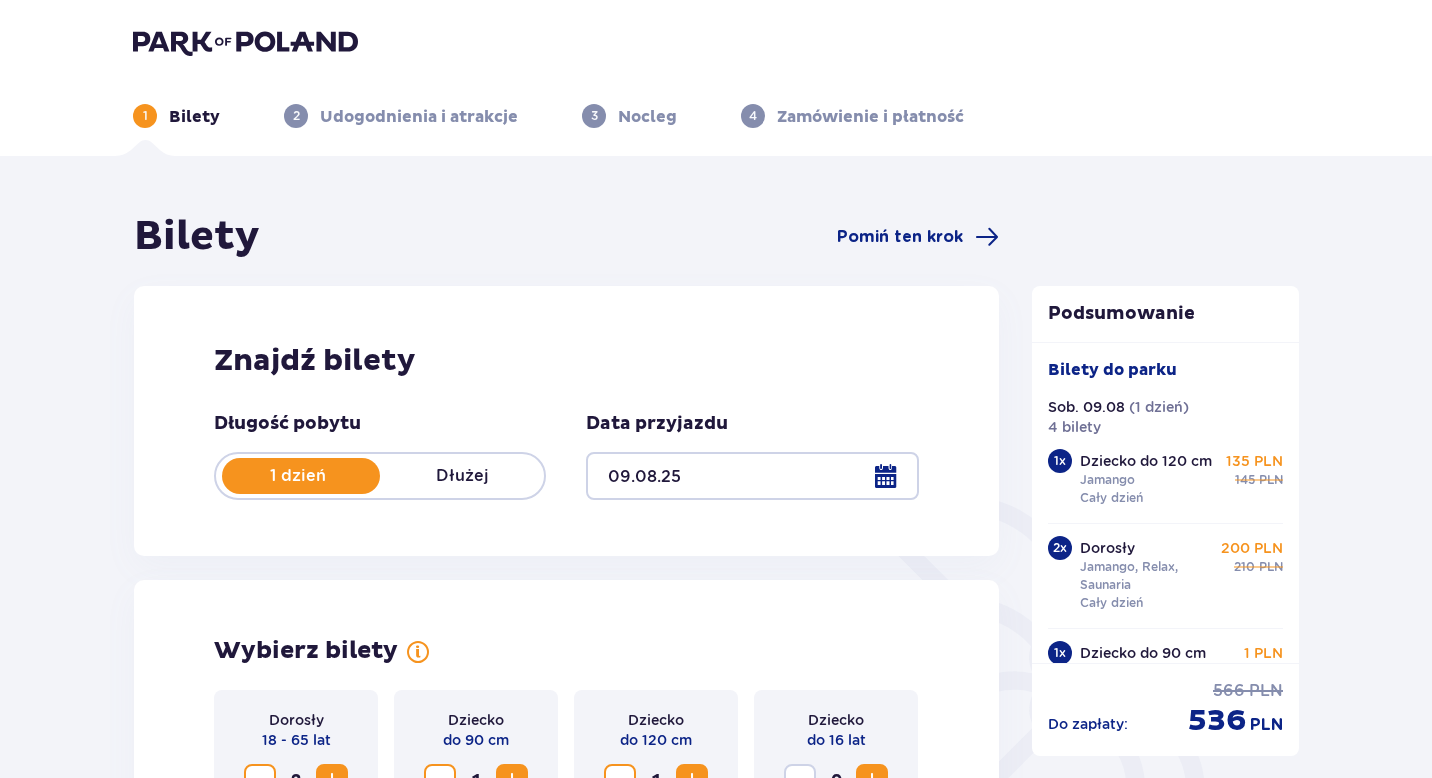 click on "1 dzień Dłużej" at bounding box center [380, 476] 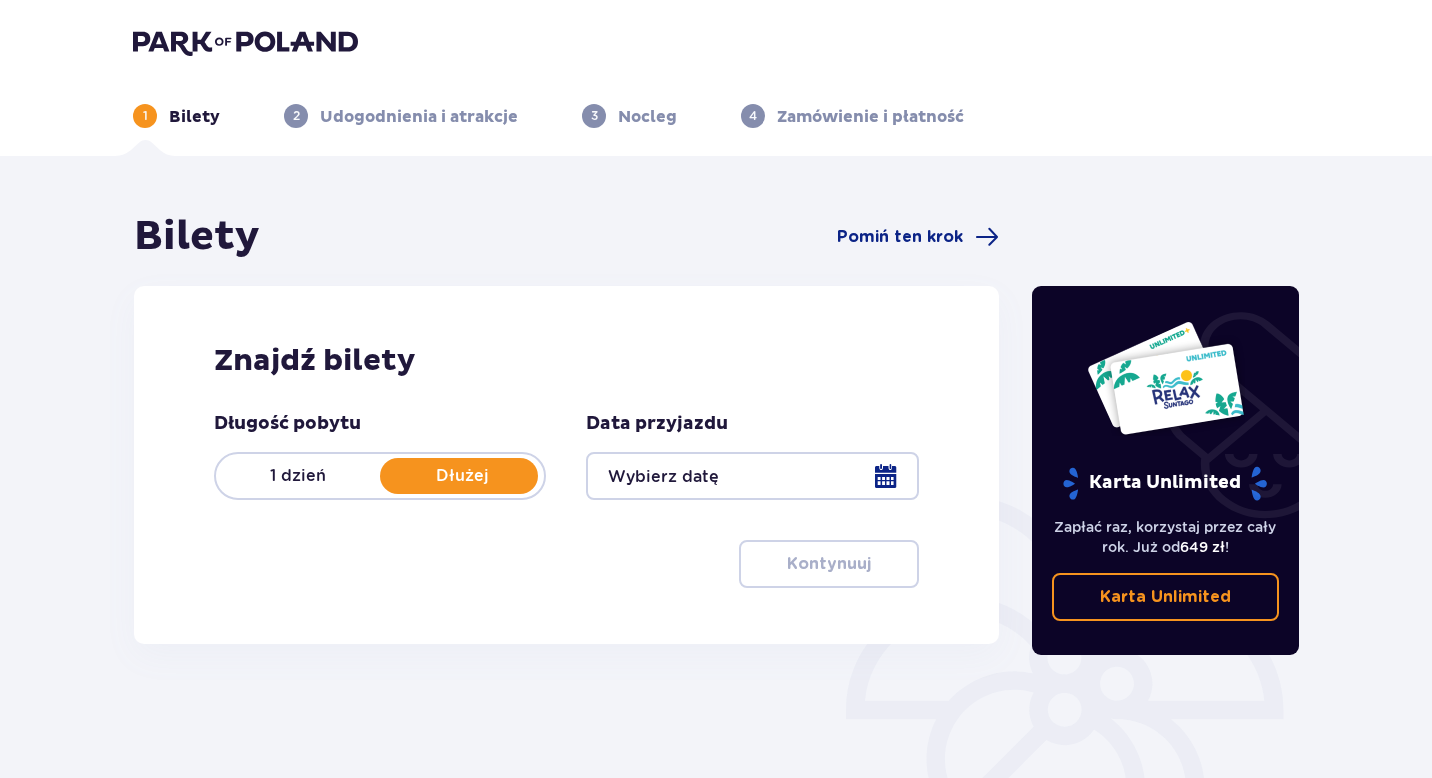 click at bounding box center (752, 476) 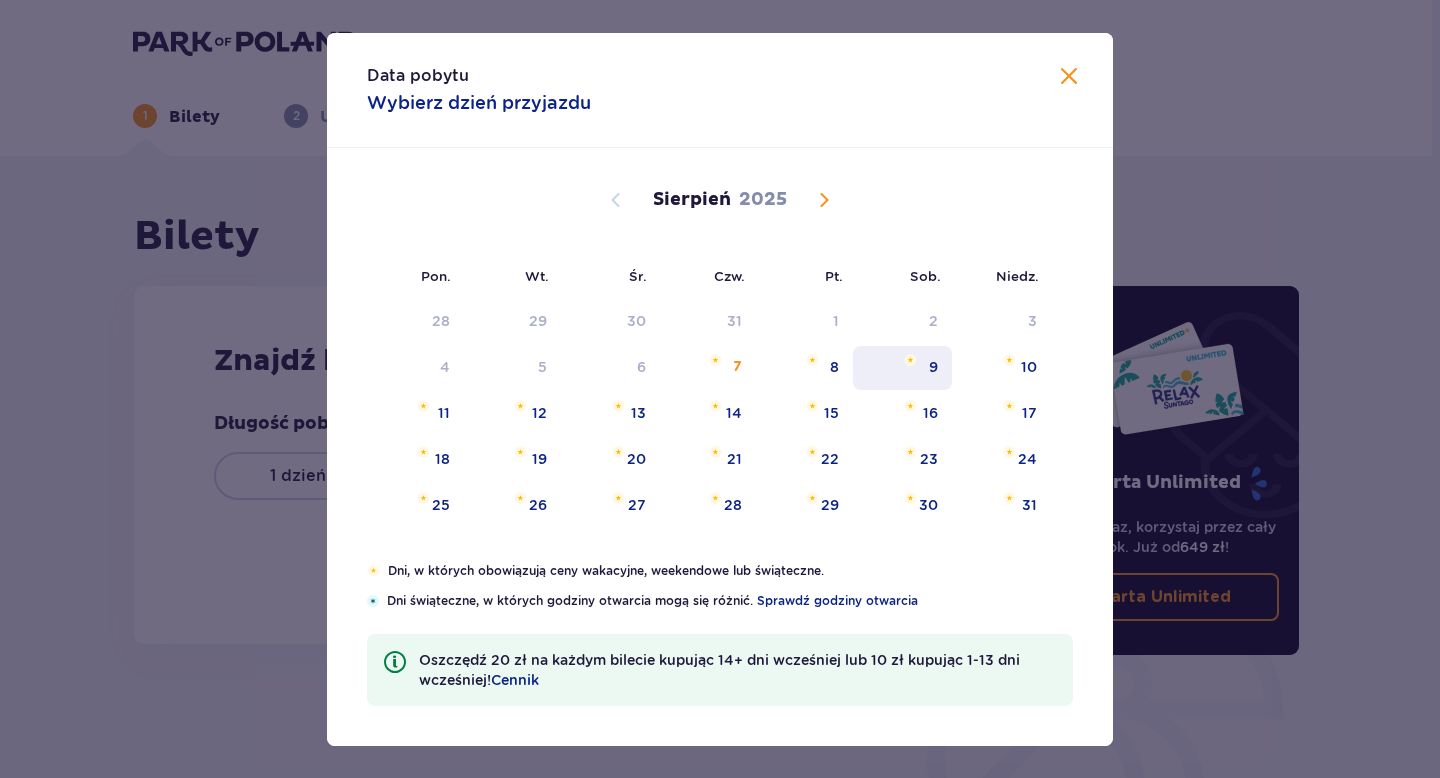 click on "9" at bounding box center (902, 368) 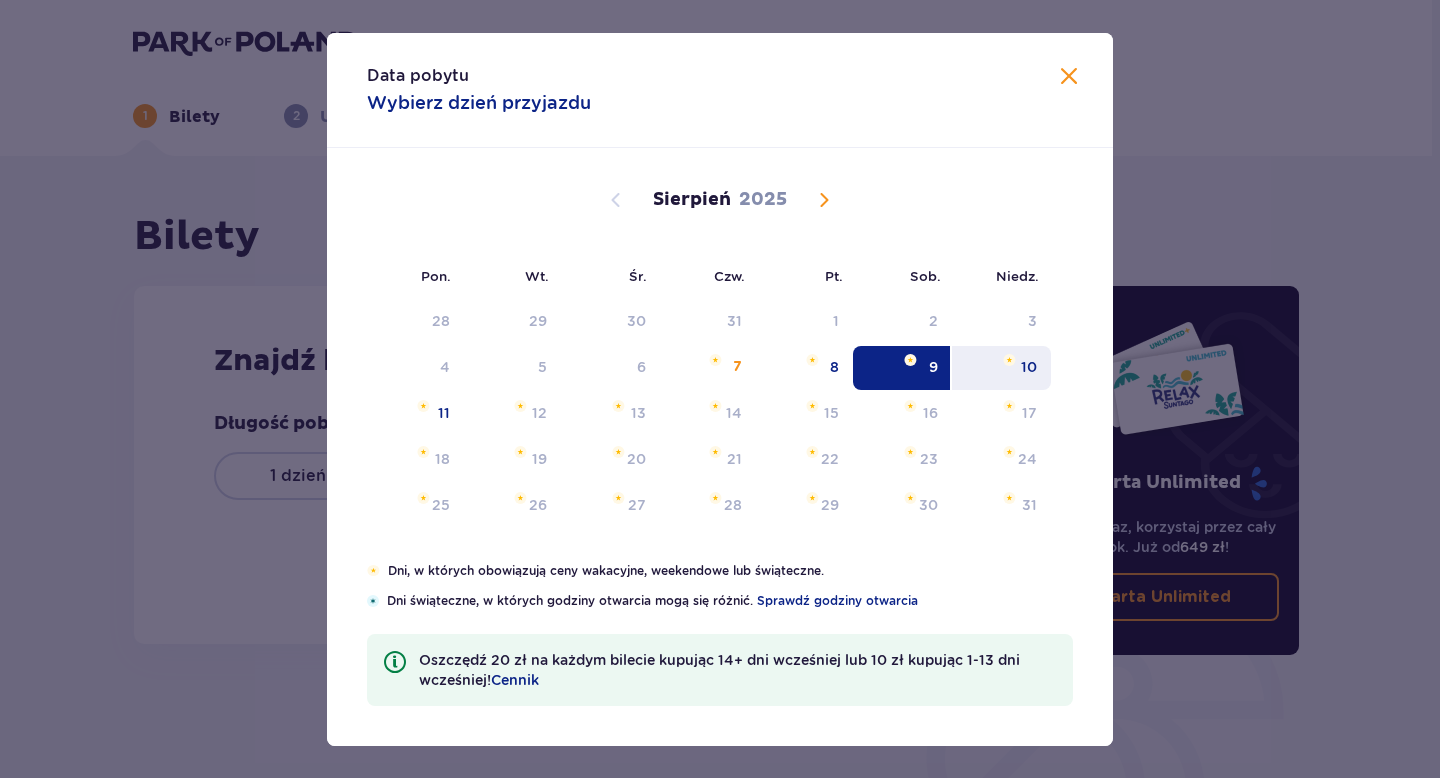 drag, startPoint x: 1036, startPoint y: 357, endPoint x: 1044, endPoint y: 366, distance: 12.0415945 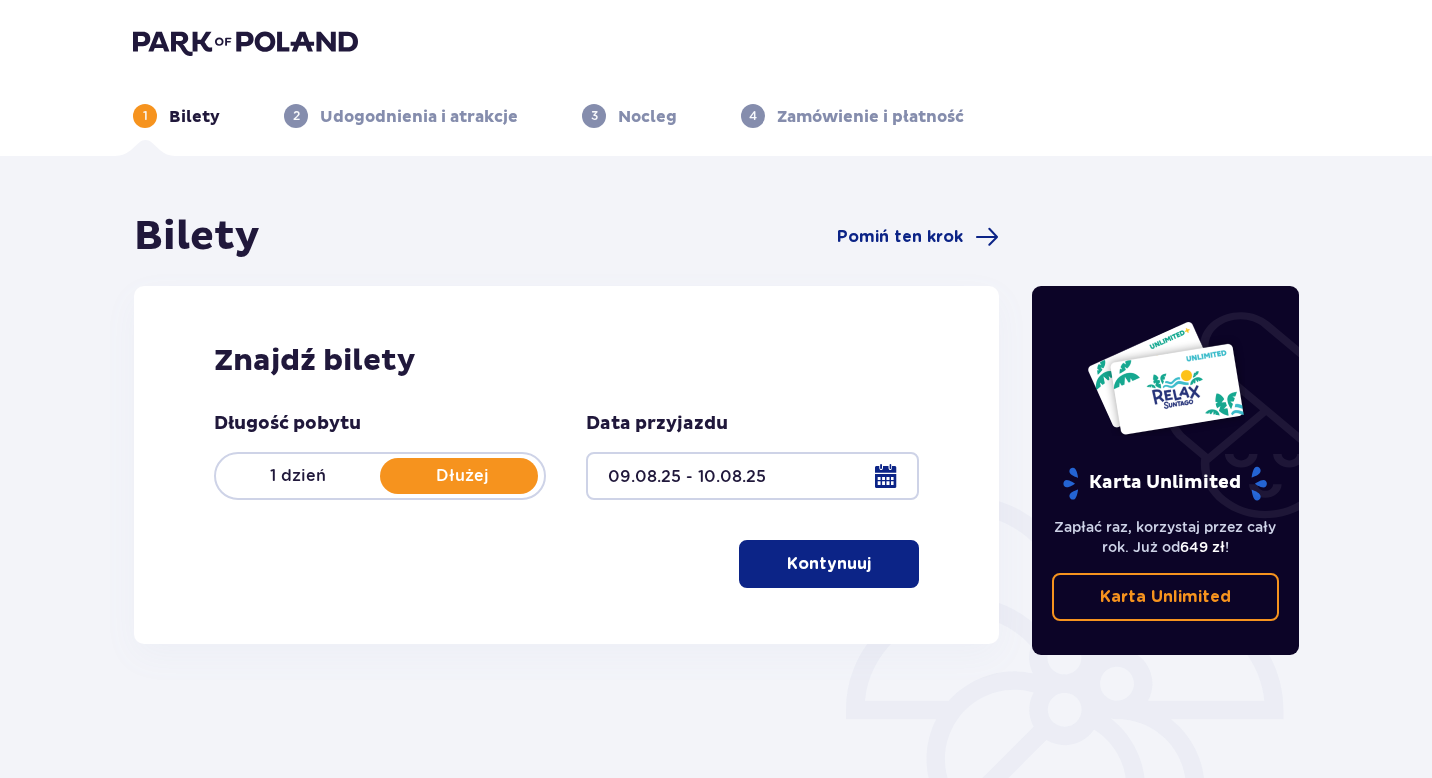 click on "Kontynuuj" at bounding box center (829, 564) 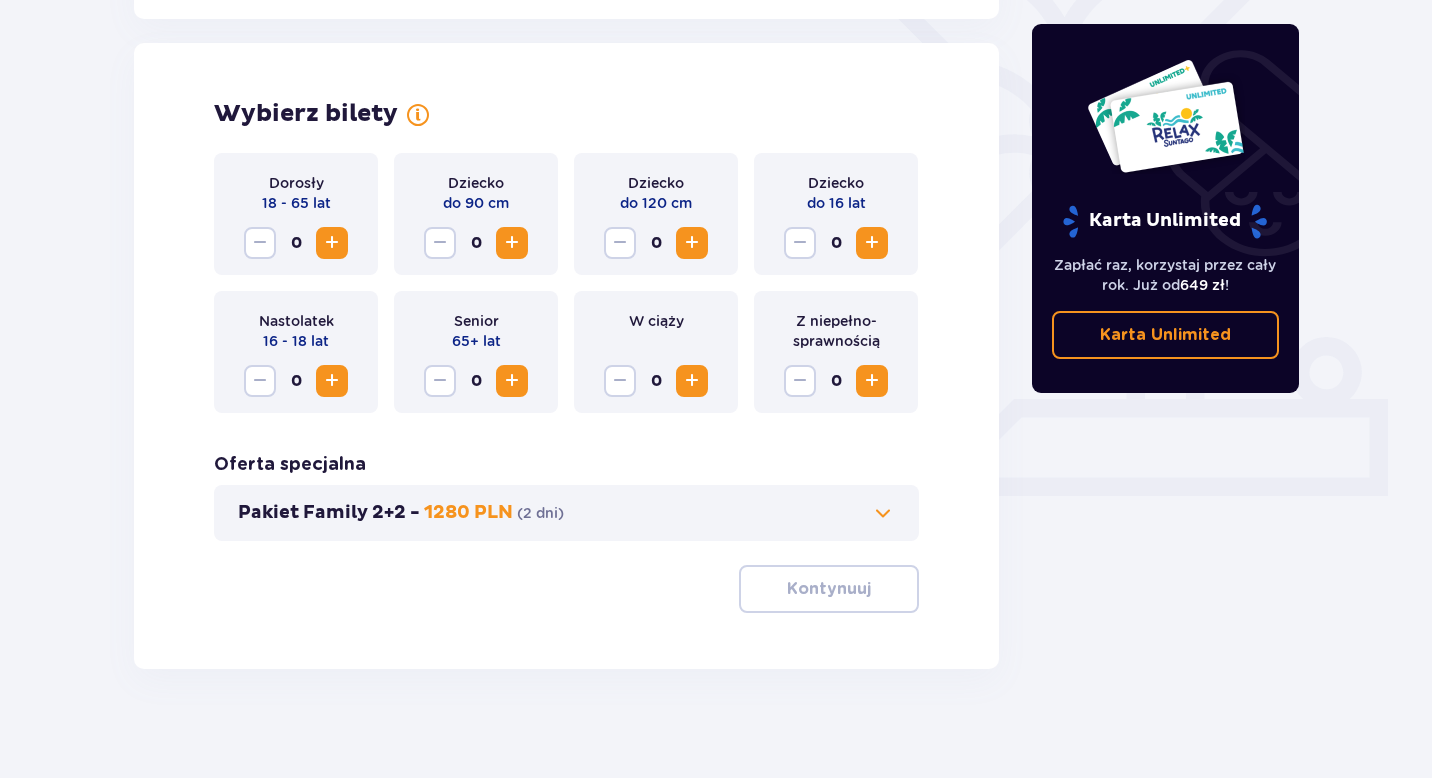 scroll, scrollTop: 548, scrollLeft: 0, axis: vertical 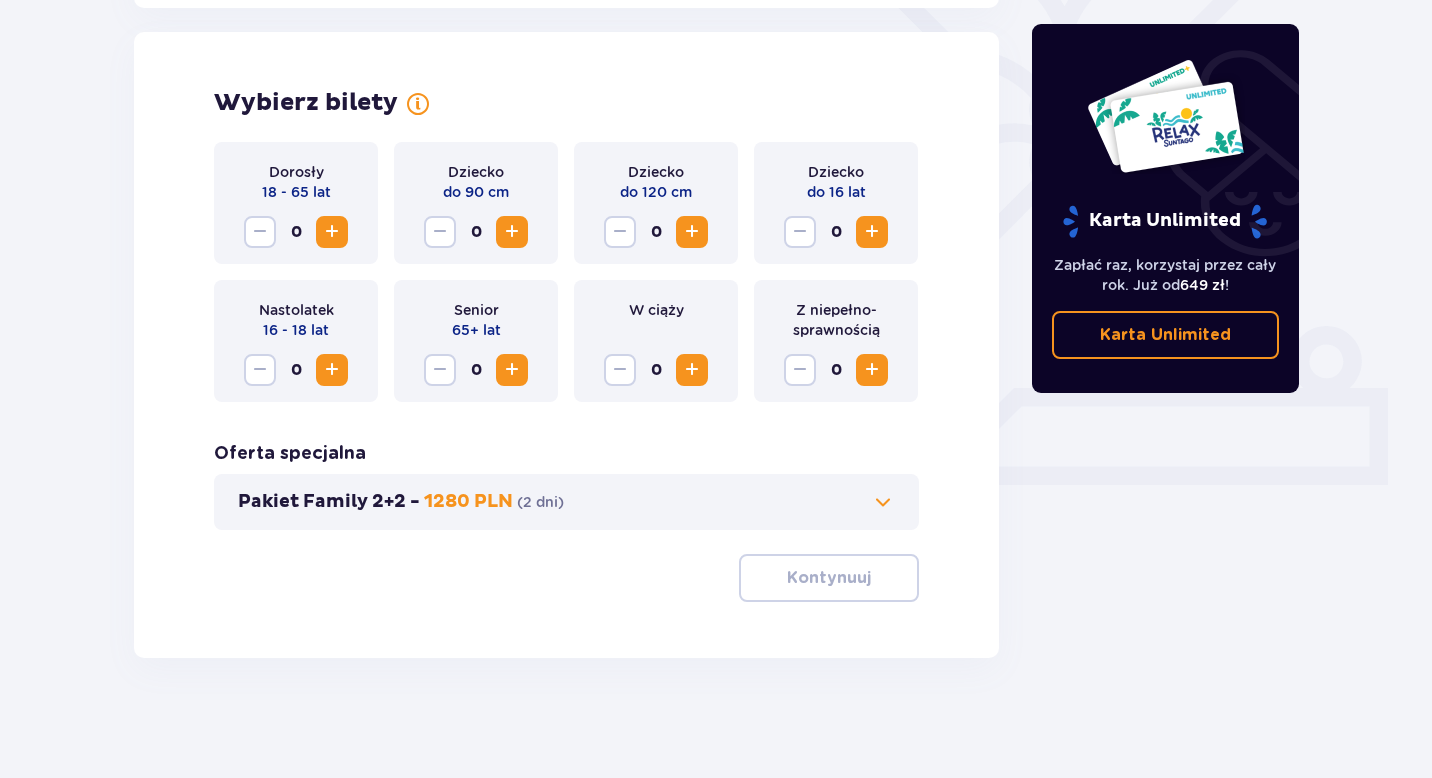 click at bounding box center [332, 232] 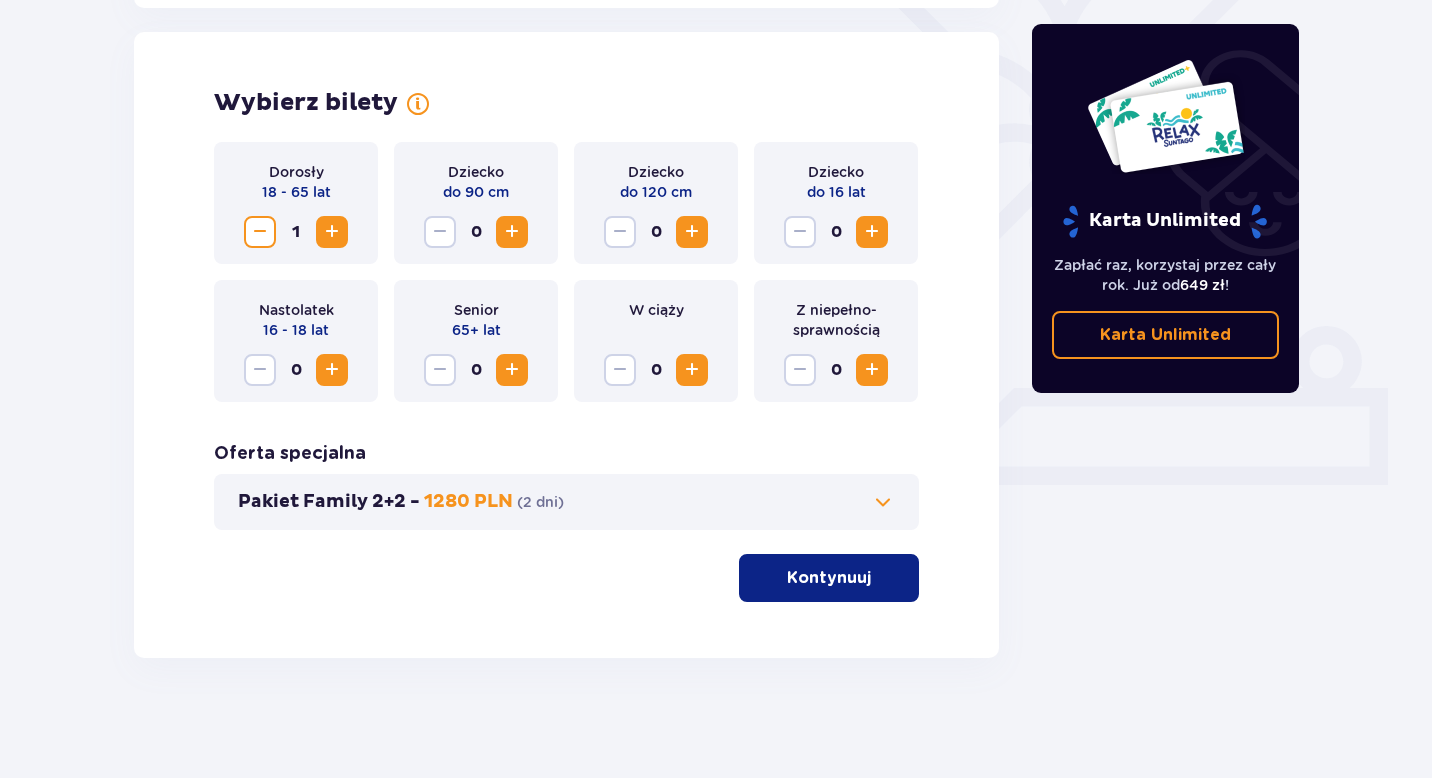 drag, startPoint x: 330, startPoint y: 232, endPoint x: 342, endPoint y: 232, distance: 12 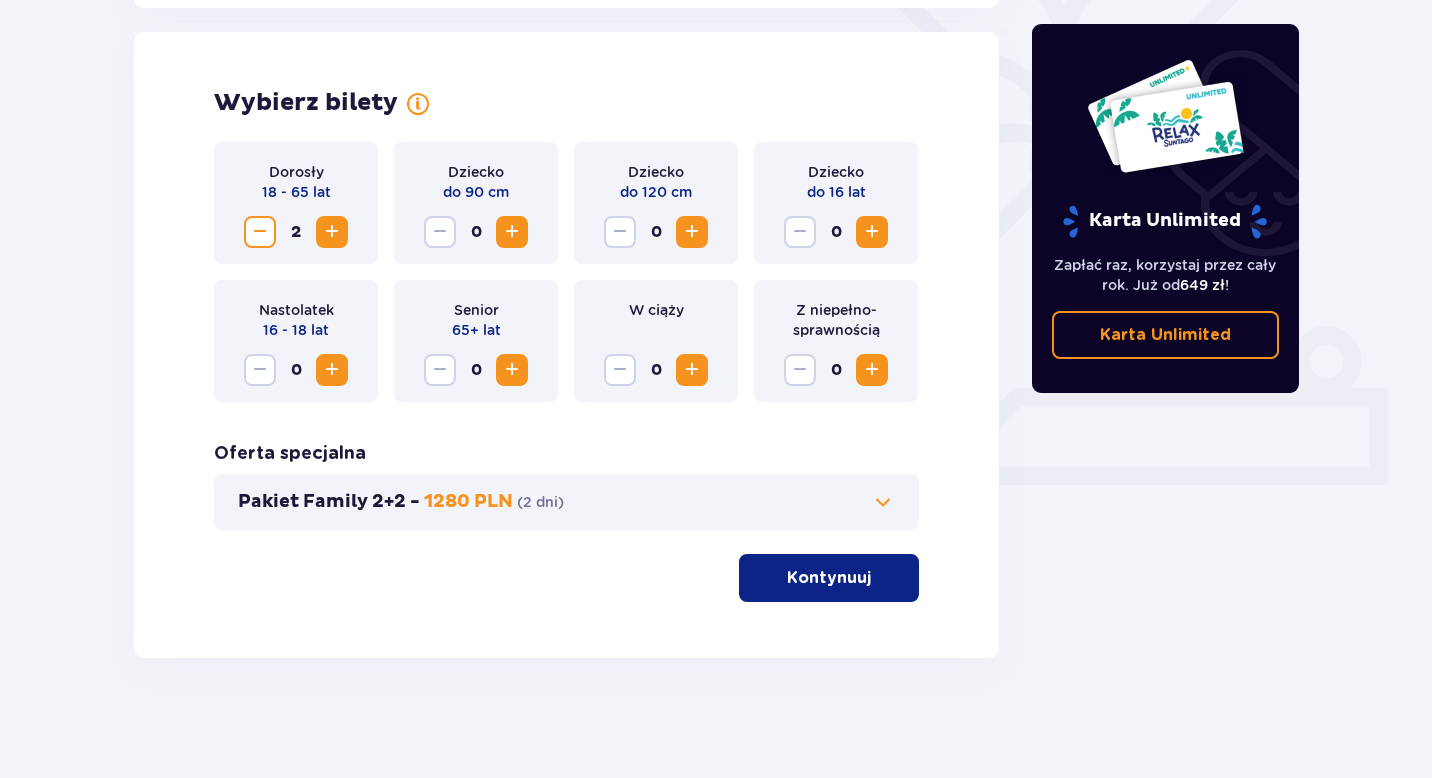 click at bounding box center (512, 232) 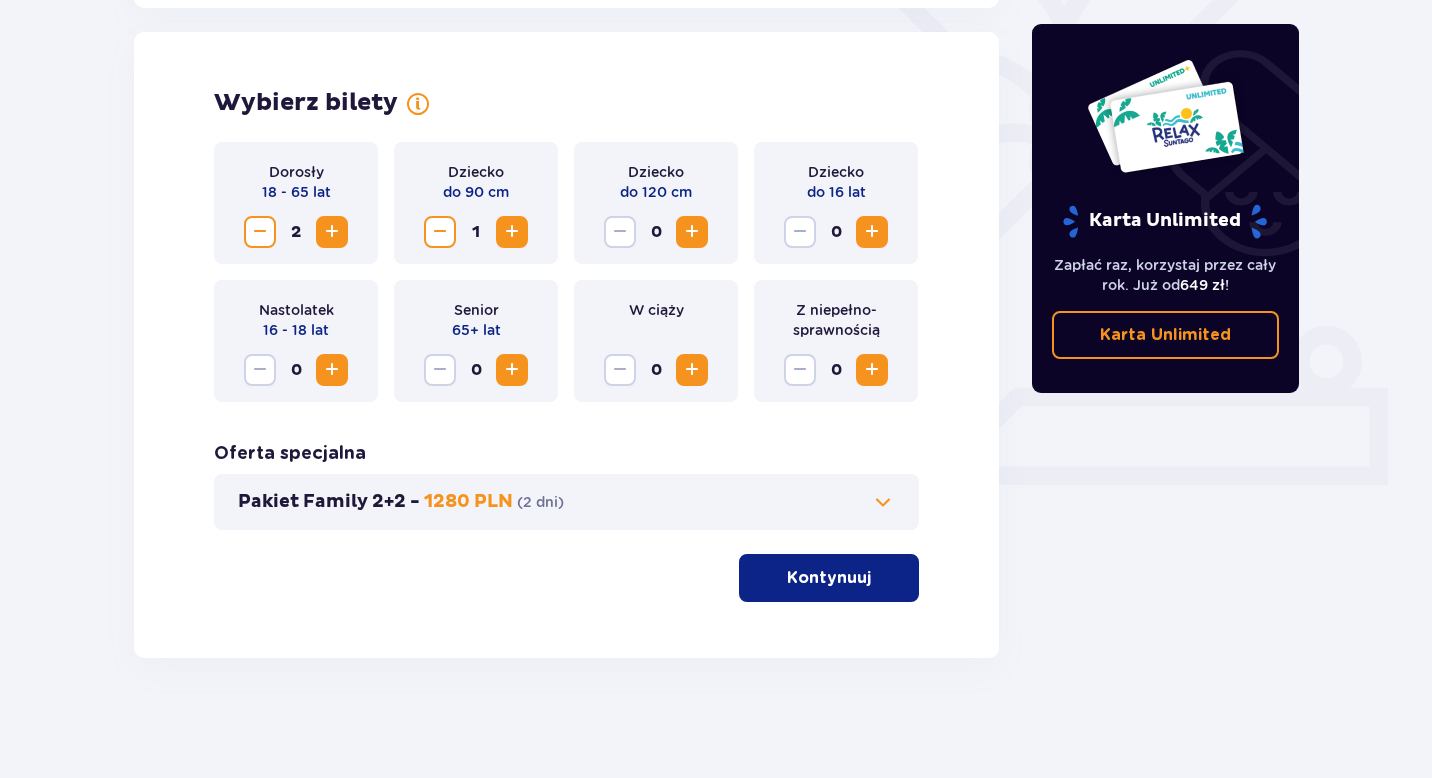 click on "Dziecko do 120 cm 0" at bounding box center [656, 203] 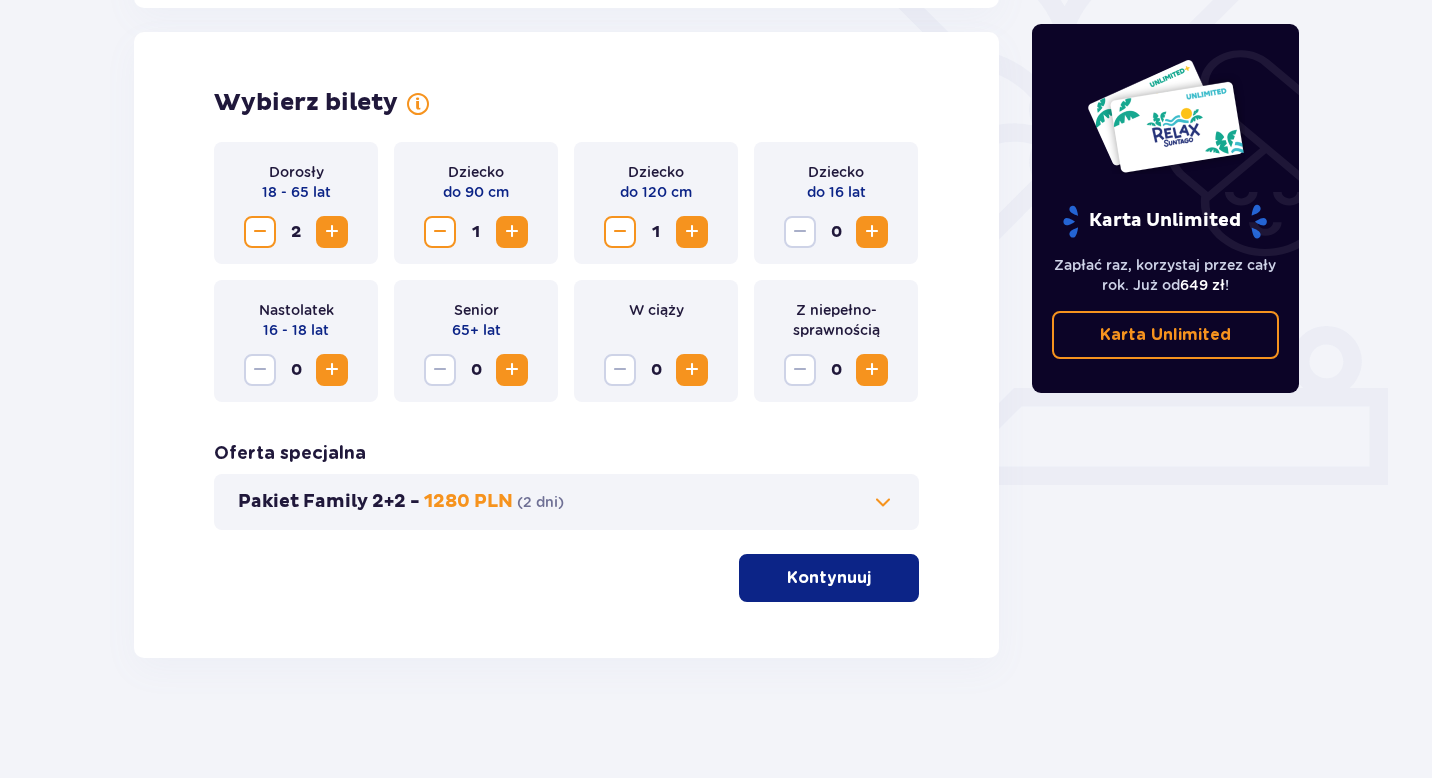 click on "Kontynuuj" at bounding box center (829, 578) 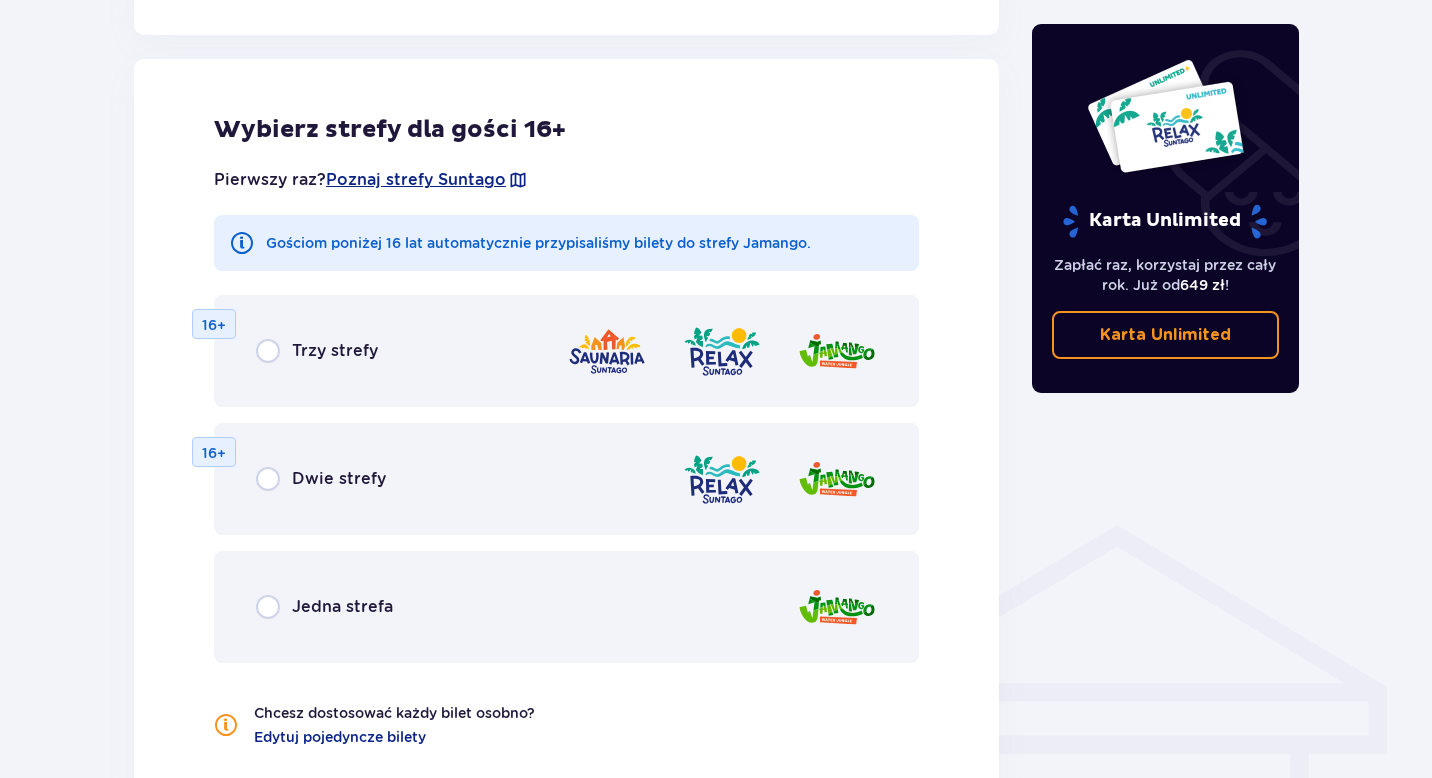 scroll, scrollTop: 1110, scrollLeft: 0, axis: vertical 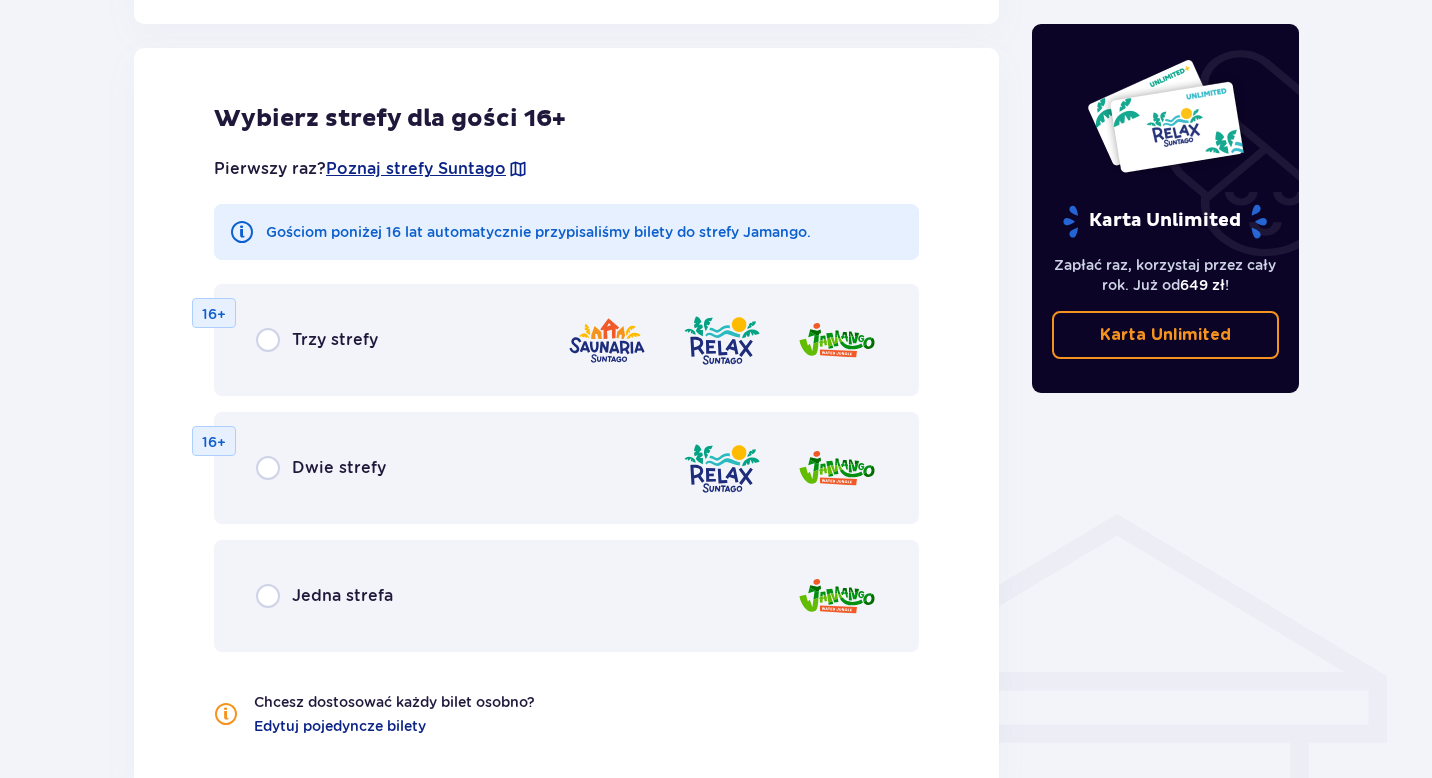 click on "Trzy strefy 16+" at bounding box center (566, 340) 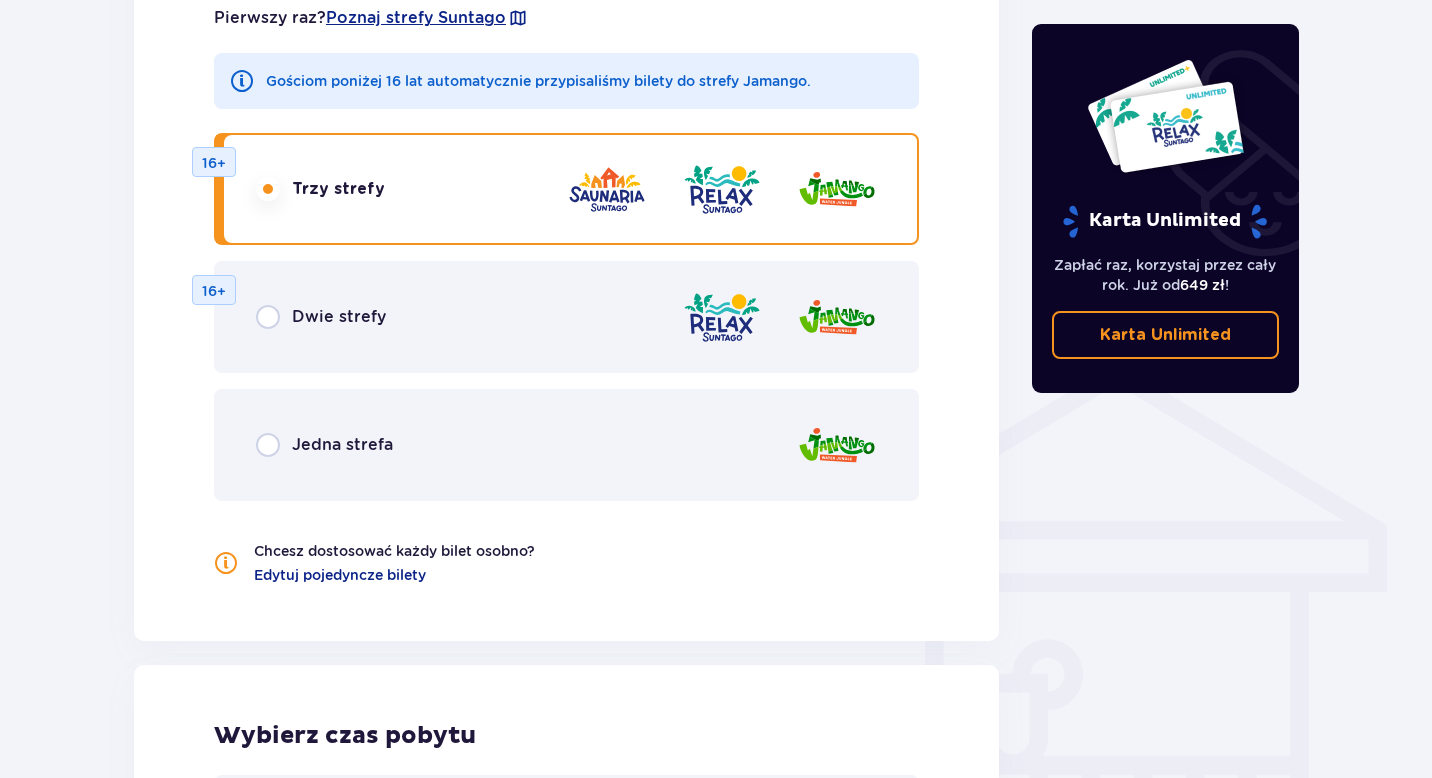 scroll, scrollTop: 1257, scrollLeft: 0, axis: vertical 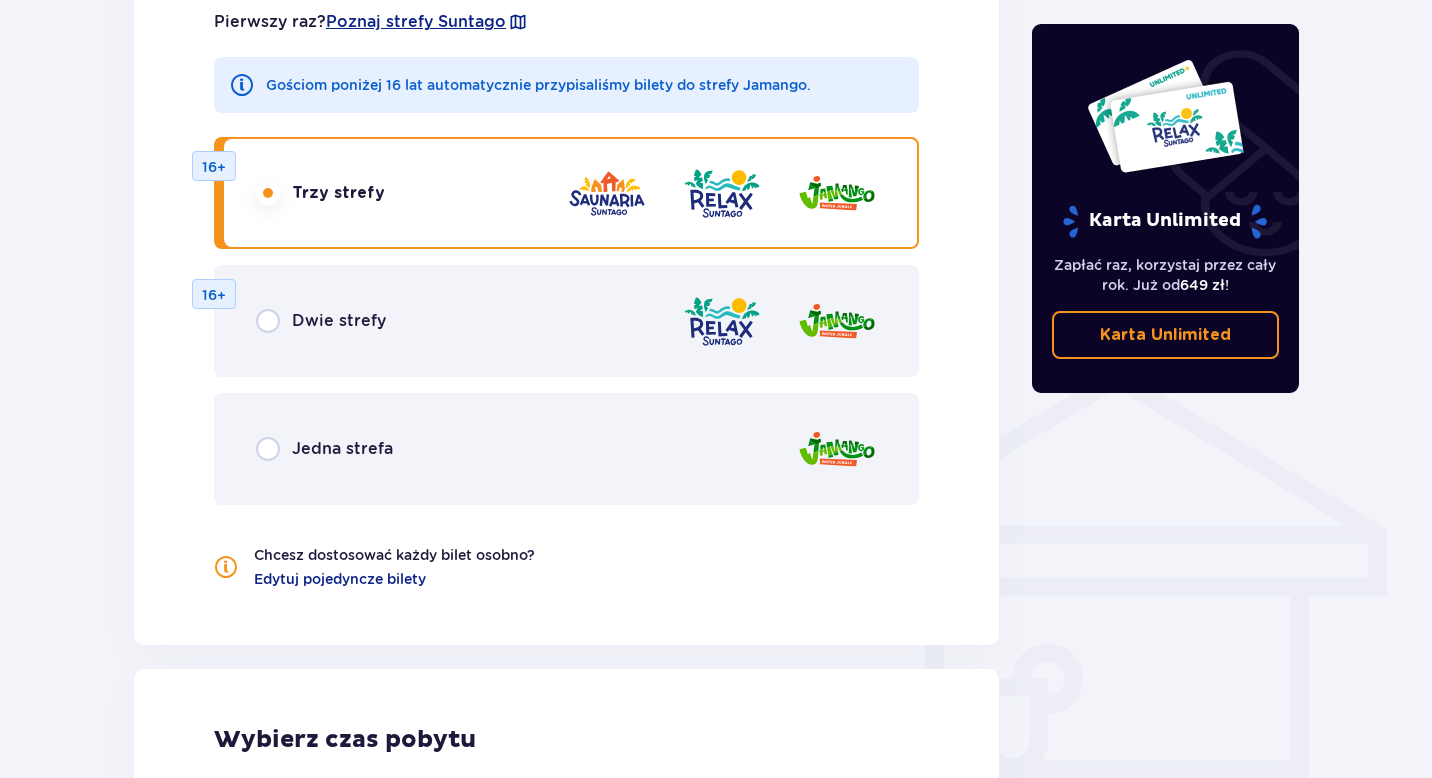 click on "Dwie strefy" at bounding box center (321, 321) 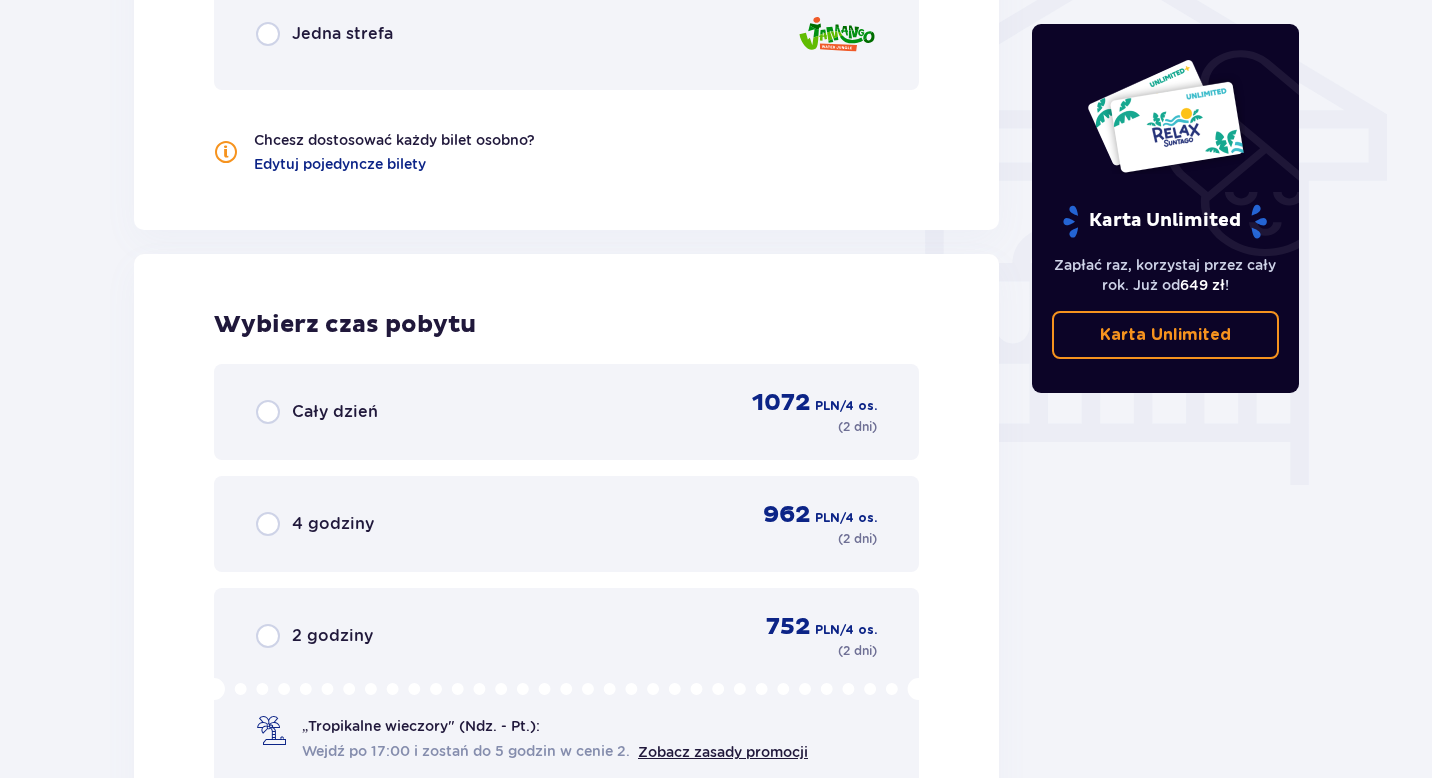scroll, scrollTop: 1652, scrollLeft: 0, axis: vertical 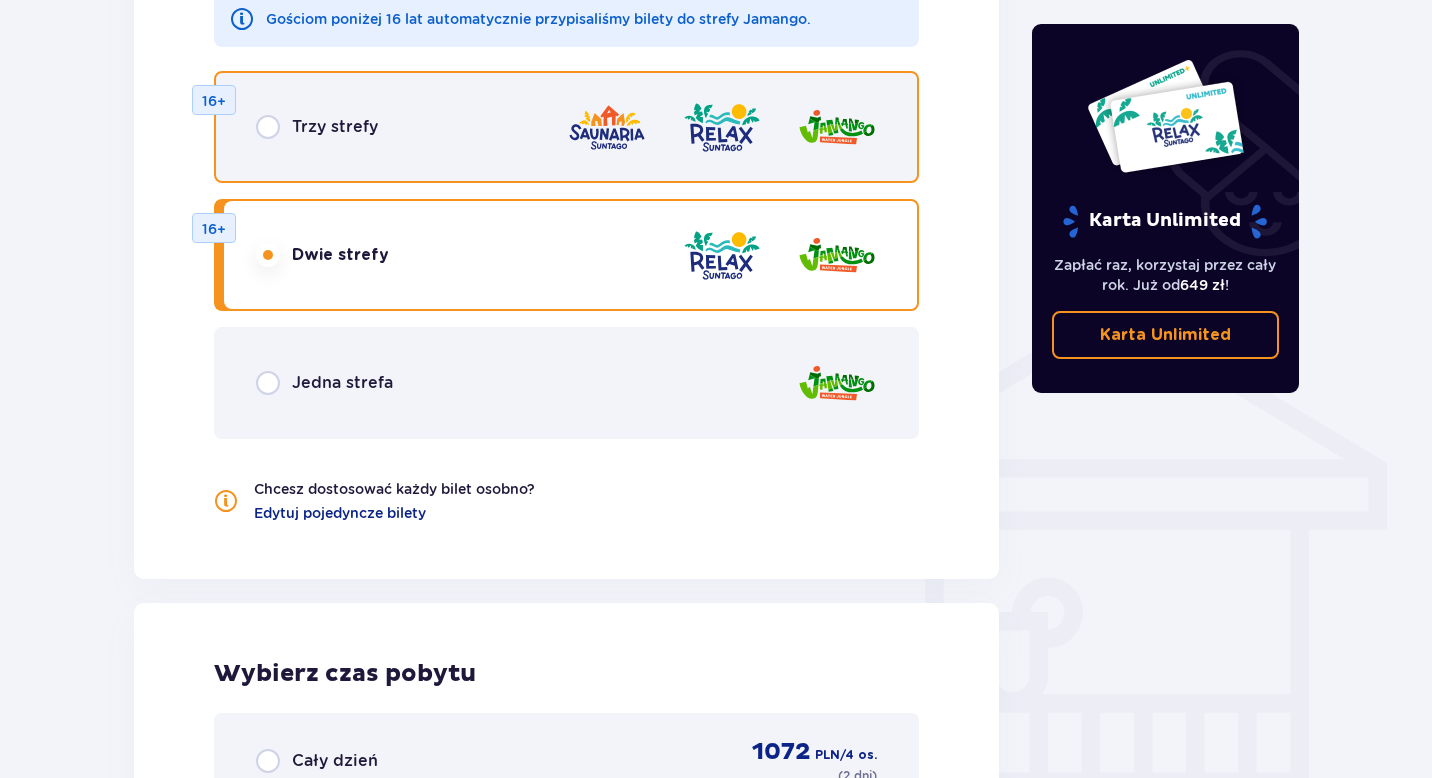 click at bounding box center (268, 127) 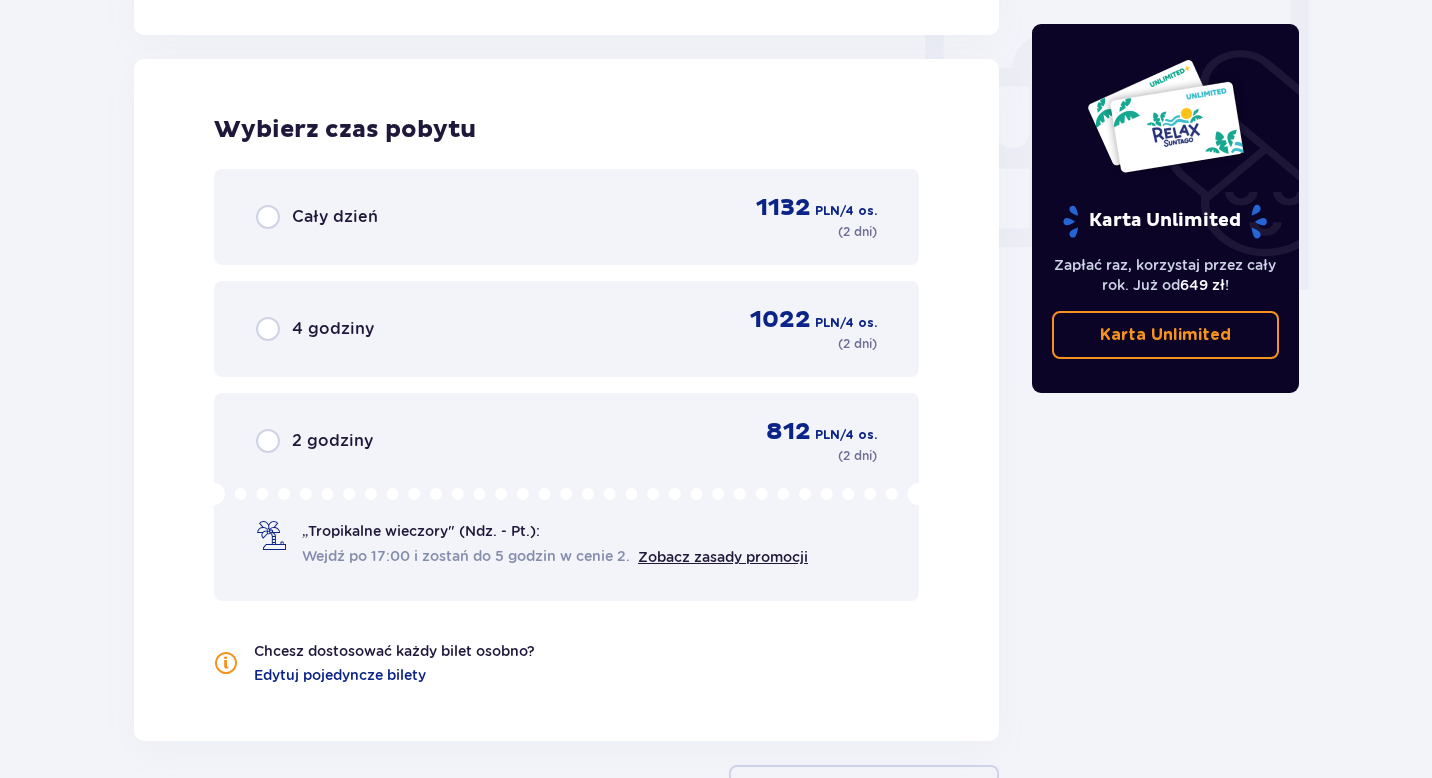 scroll, scrollTop: 1878, scrollLeft: 0, axis: vertical 